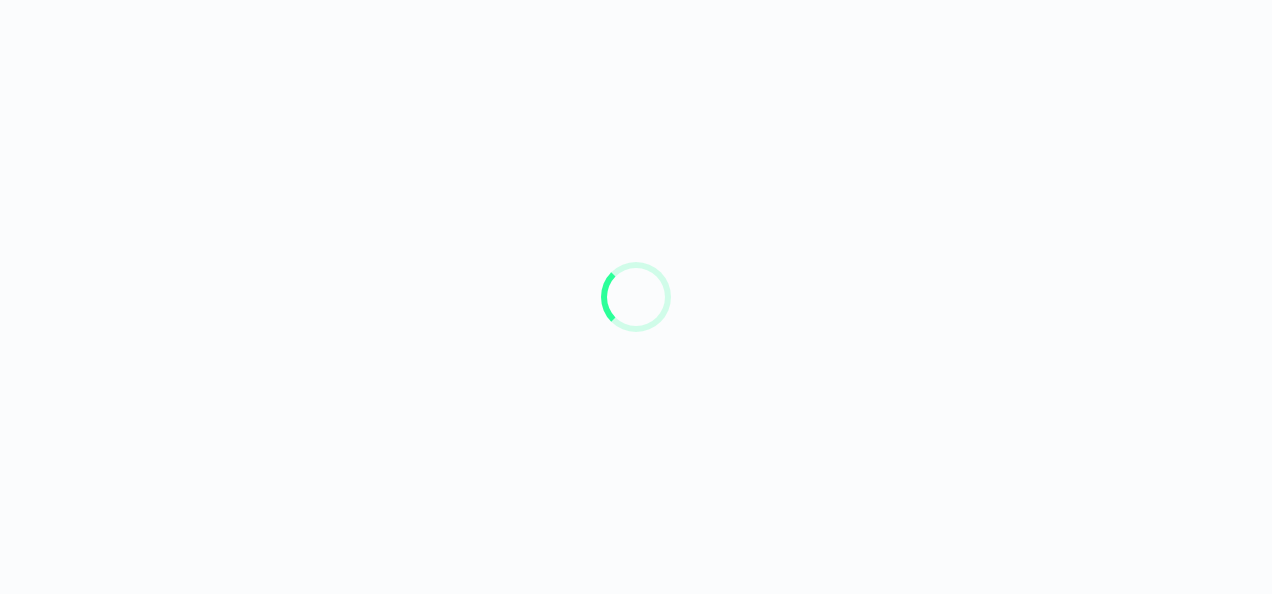 scroll, scrollTop: 0, scrollLeft: 0, axis: both 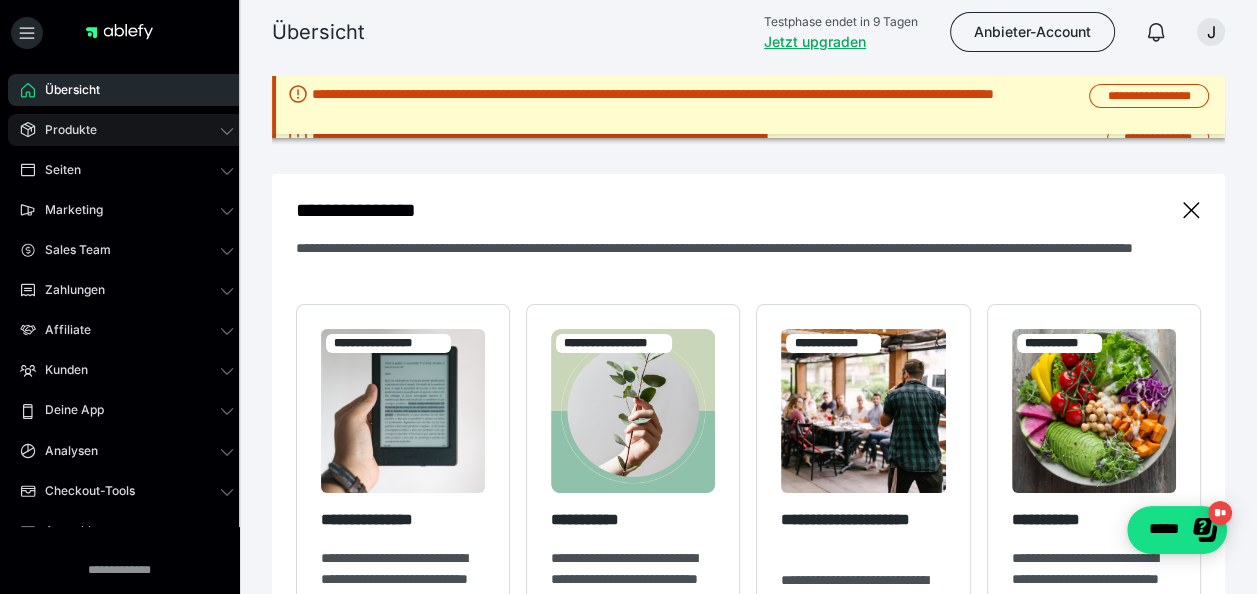 click on "Produkte" at bounding box center [127, 130] 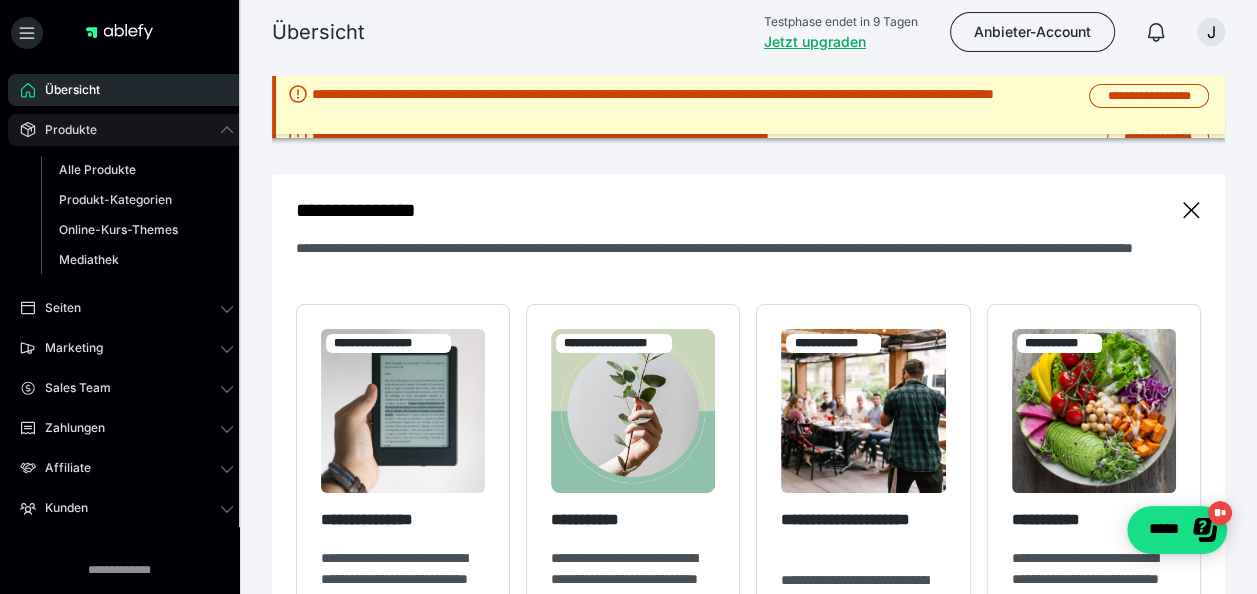 click on "Produkte" at bounding box center [64, 130] 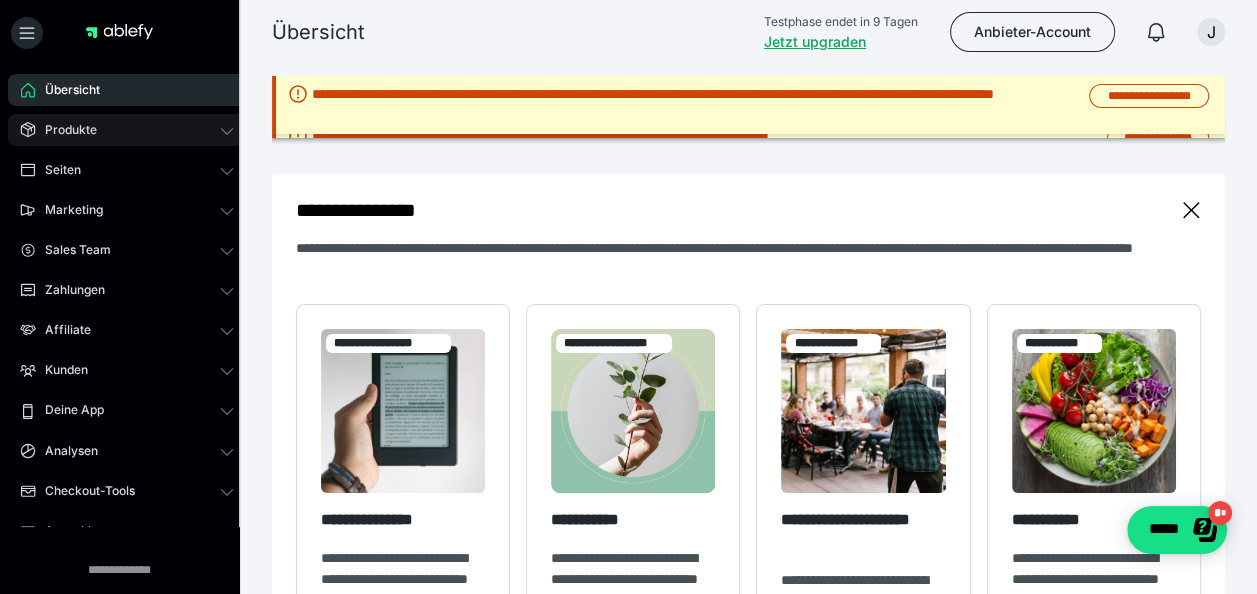 click on "Produkte" at bounding box center [127, 130] 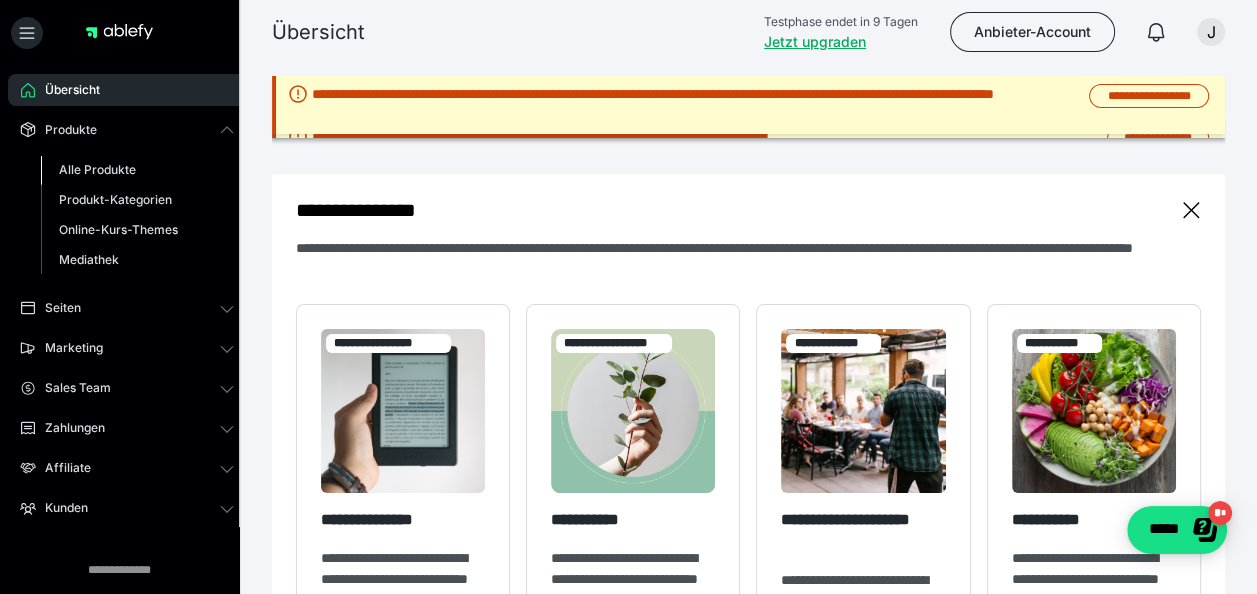 click on "Alle Produkte" at bounding box center (97, 169) 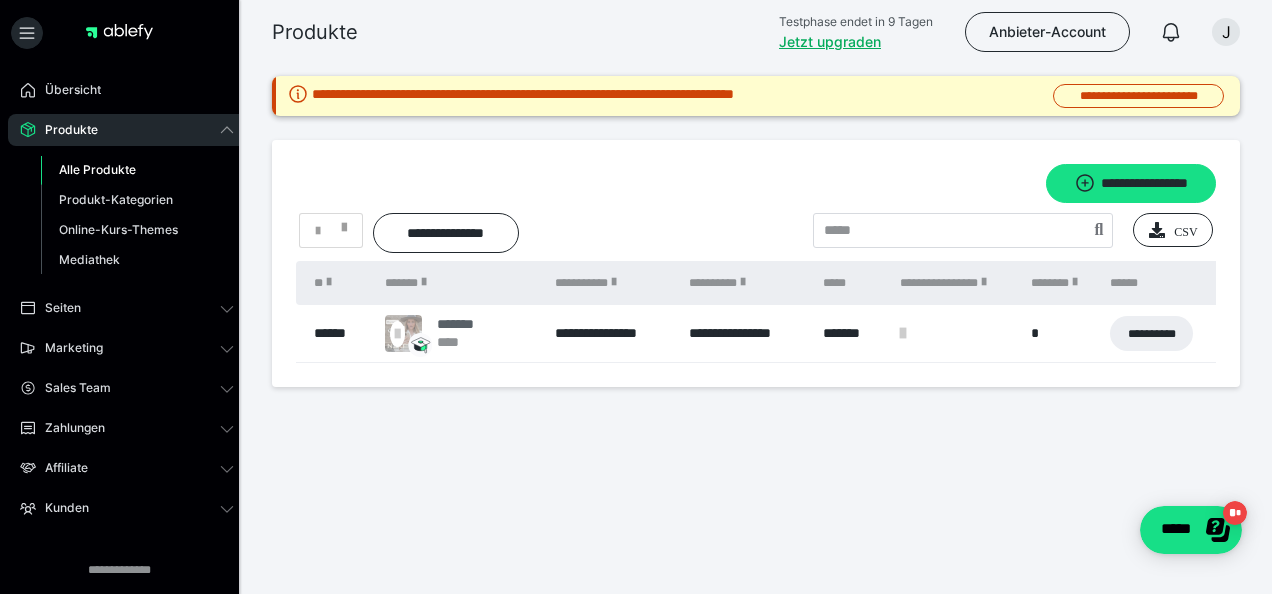 click on "*******" at bounding box center [462, 324] 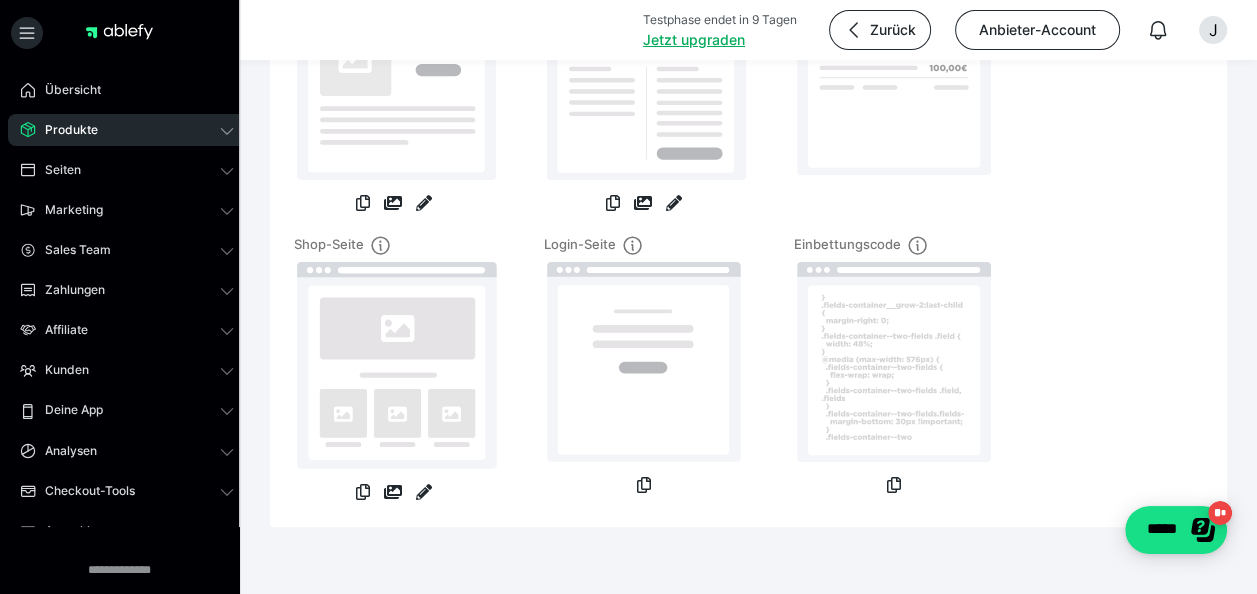 scroll, scrollTop: 0, scrollLeft: 0, axis: both 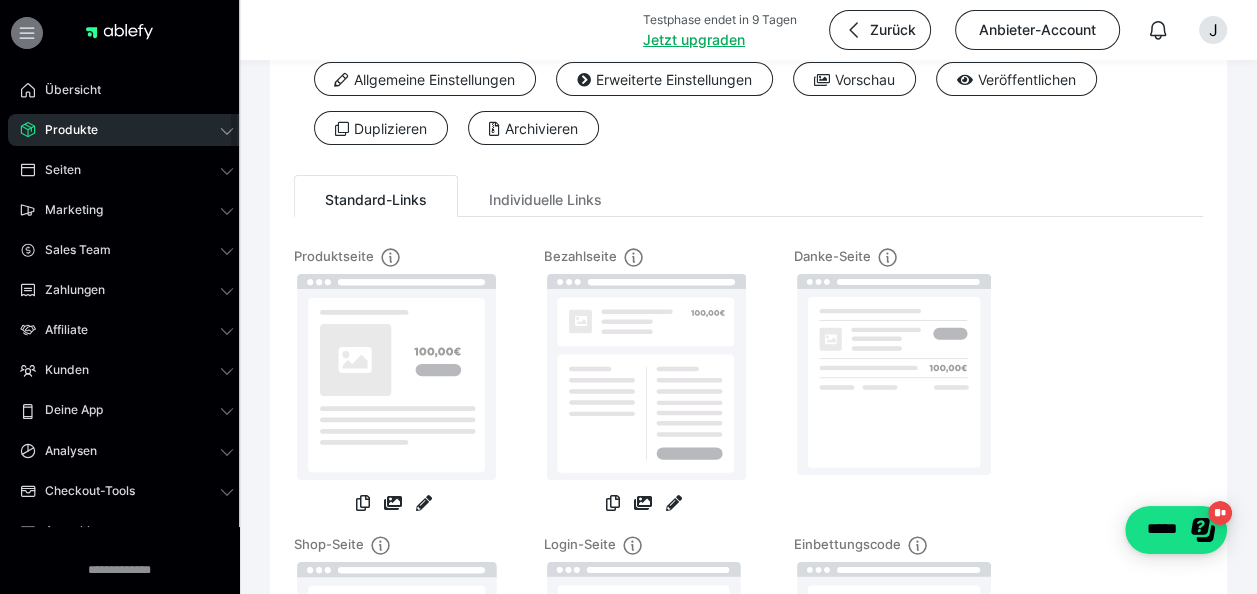 click at bounding box center [27, 33] 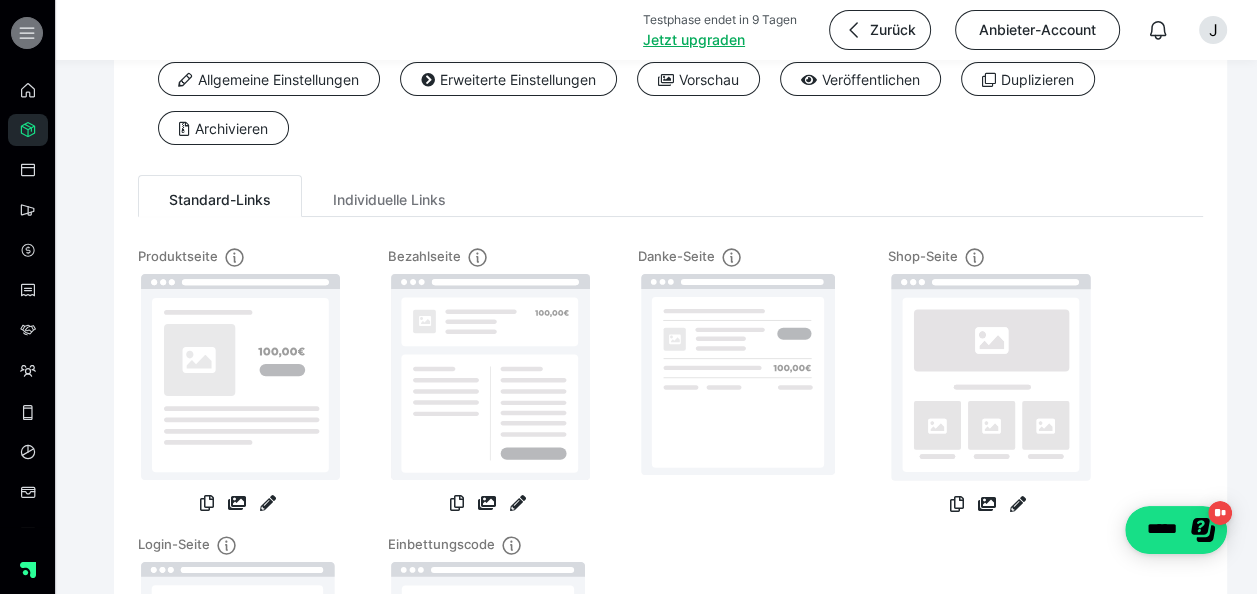 click 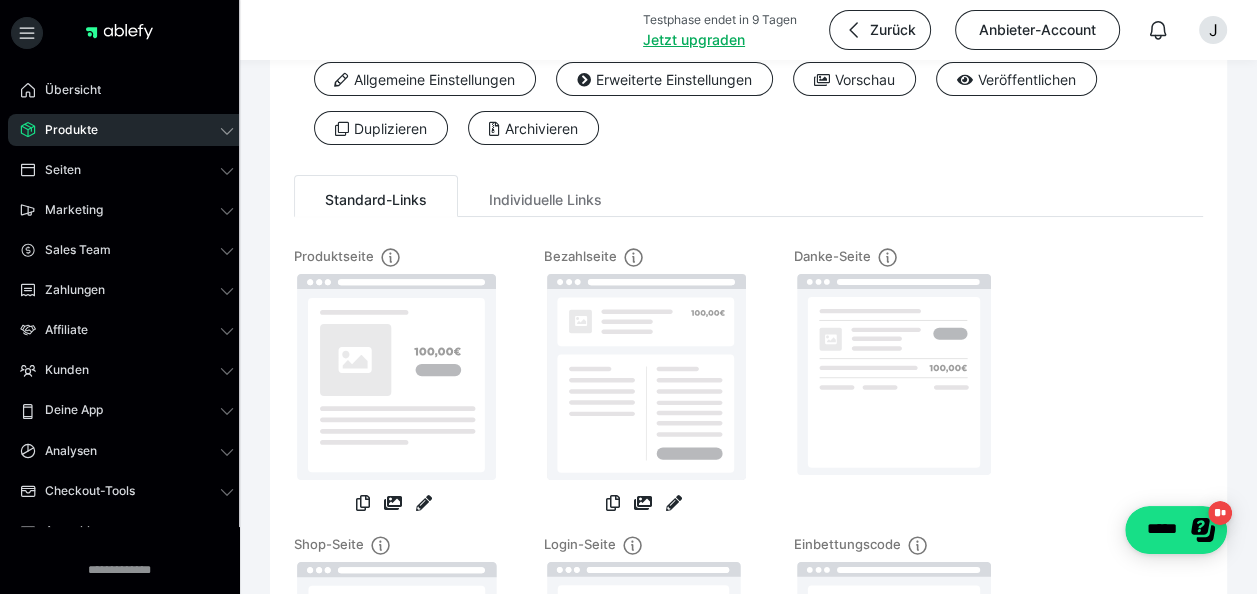 click at bounding box center [119, 32] 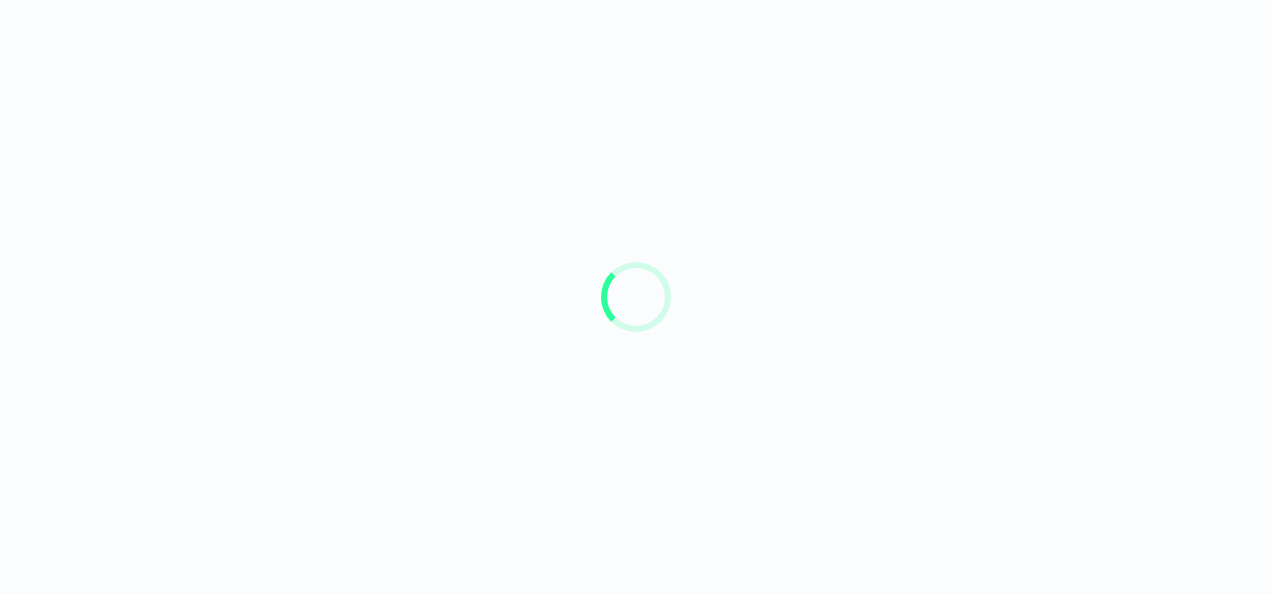 scroll, scrollTop: 0, scrollLeft: 0, axis: both 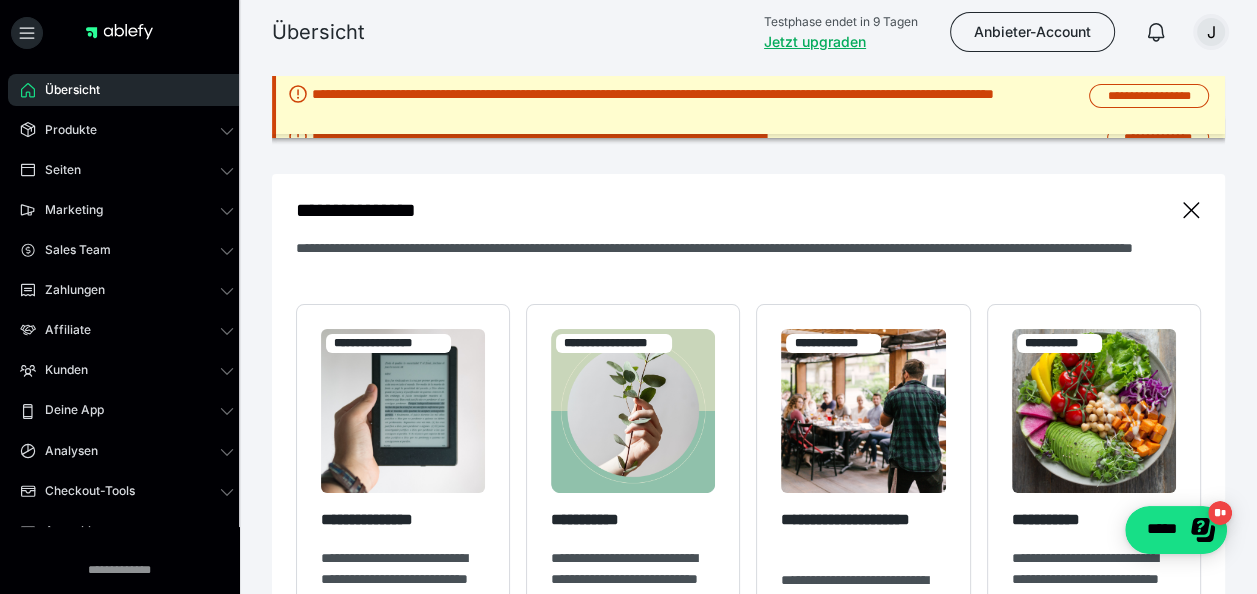 click on "J" at bounding box center [1211, 32] 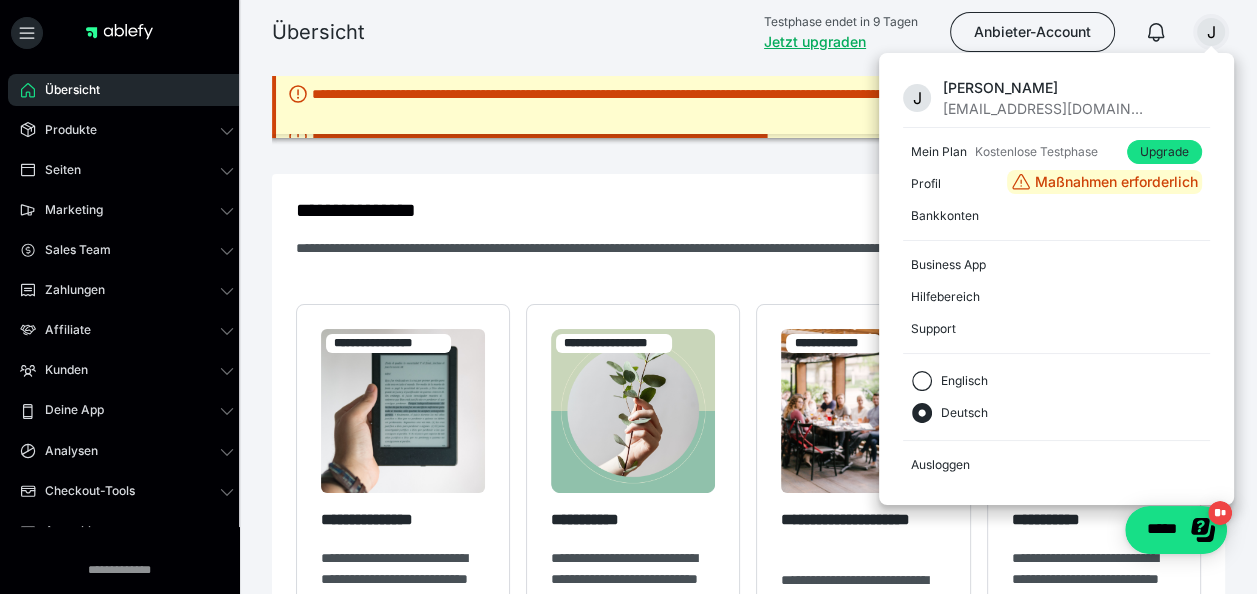click on "Julia Spiel" at bounding box center [1043, 87] 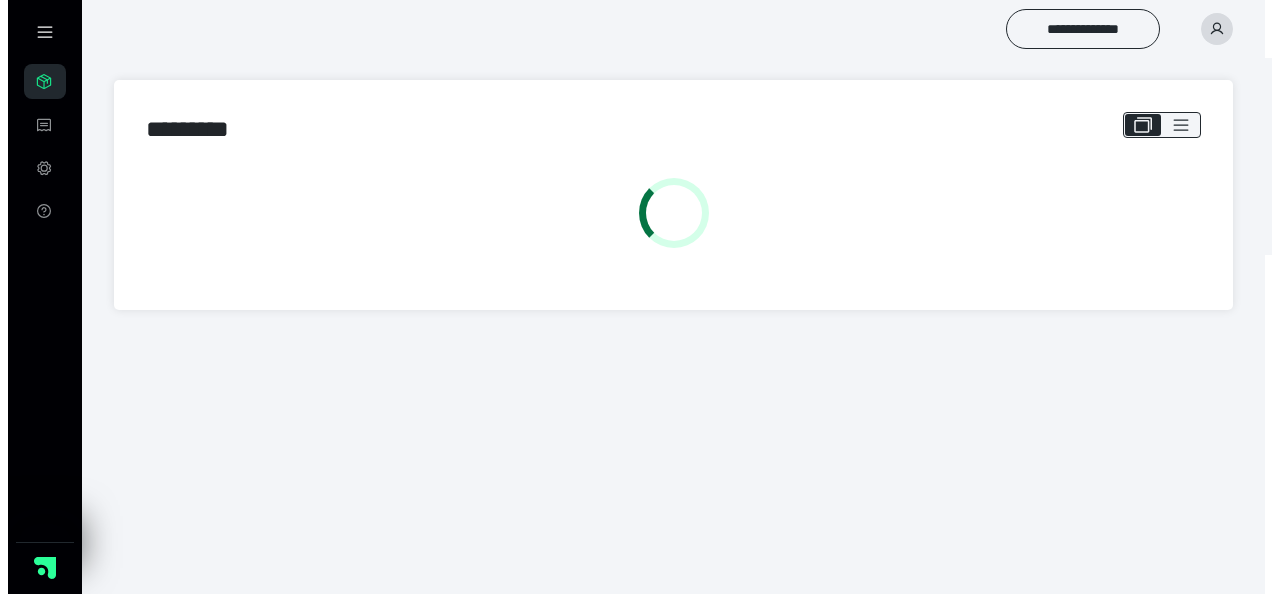 scroll, scrollTop: 0, scrollLeft: 0, axis: both 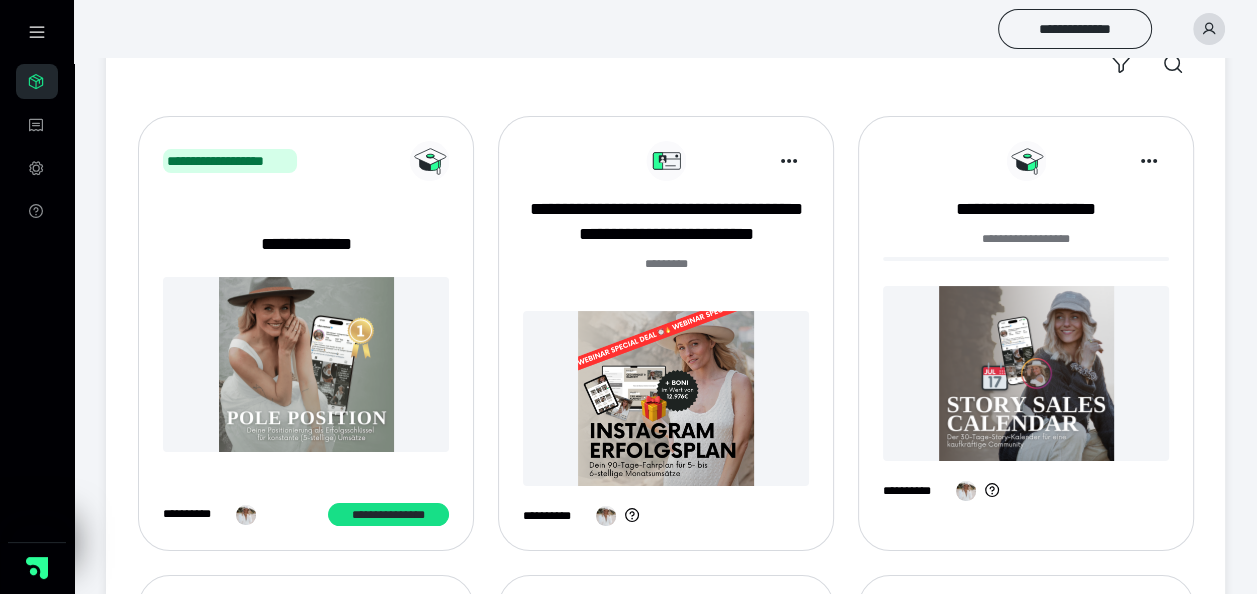 click at bounding box center [666, 398] 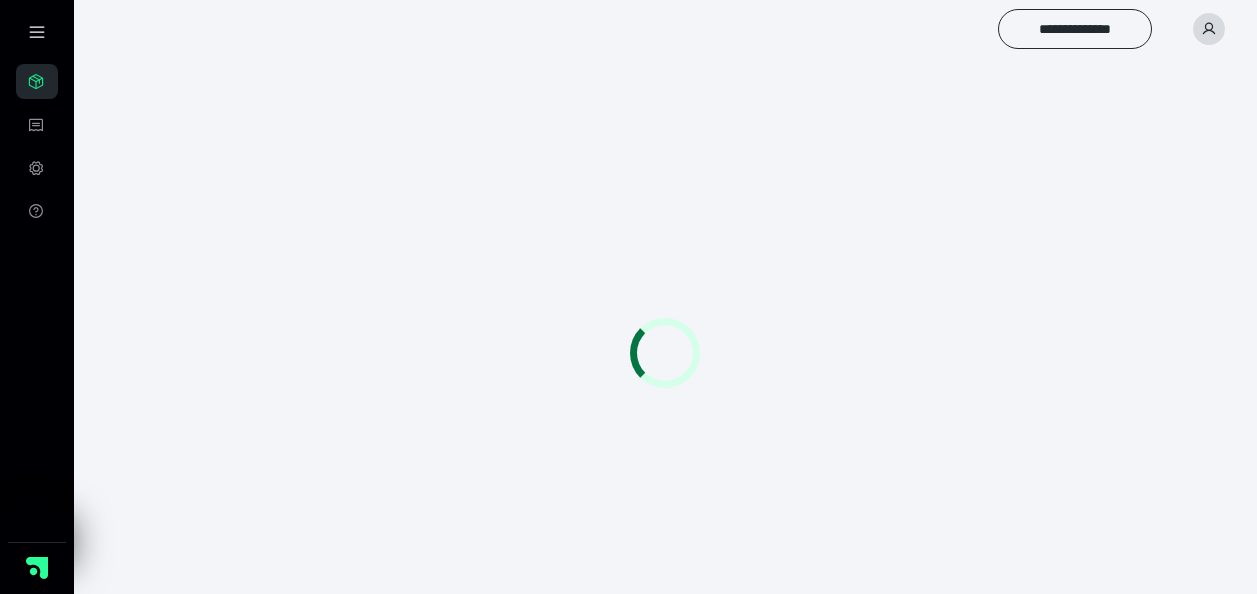 scroll, scrollTop: 0, scrollLeft: 0, axis: both 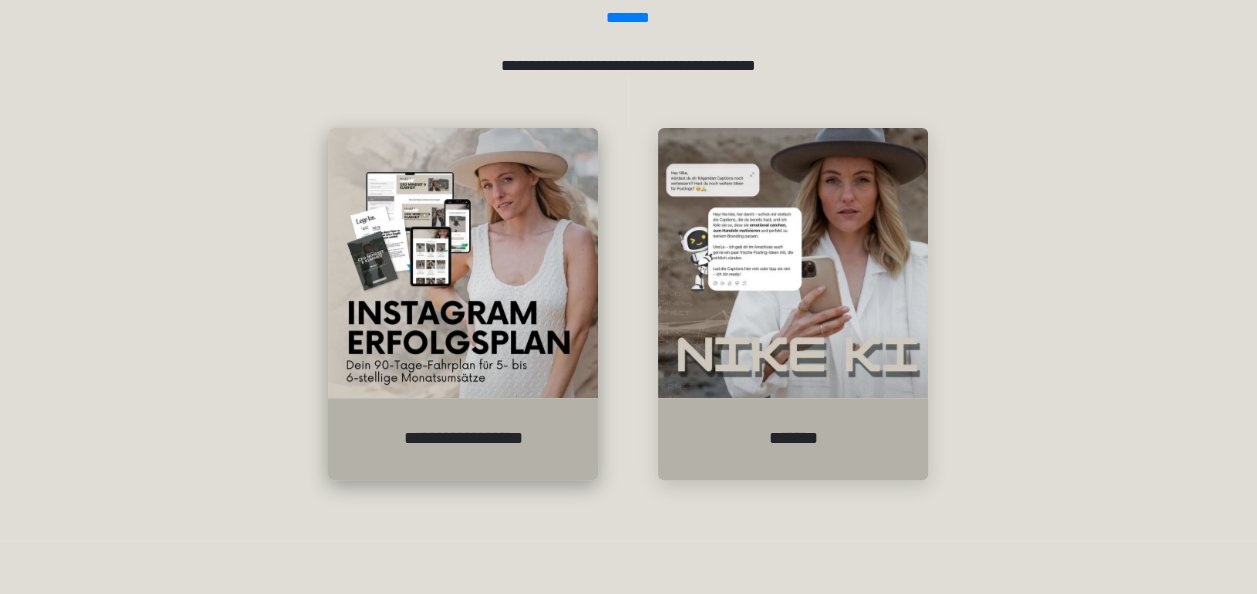 click on "**********" at bounding box center (463, 439) 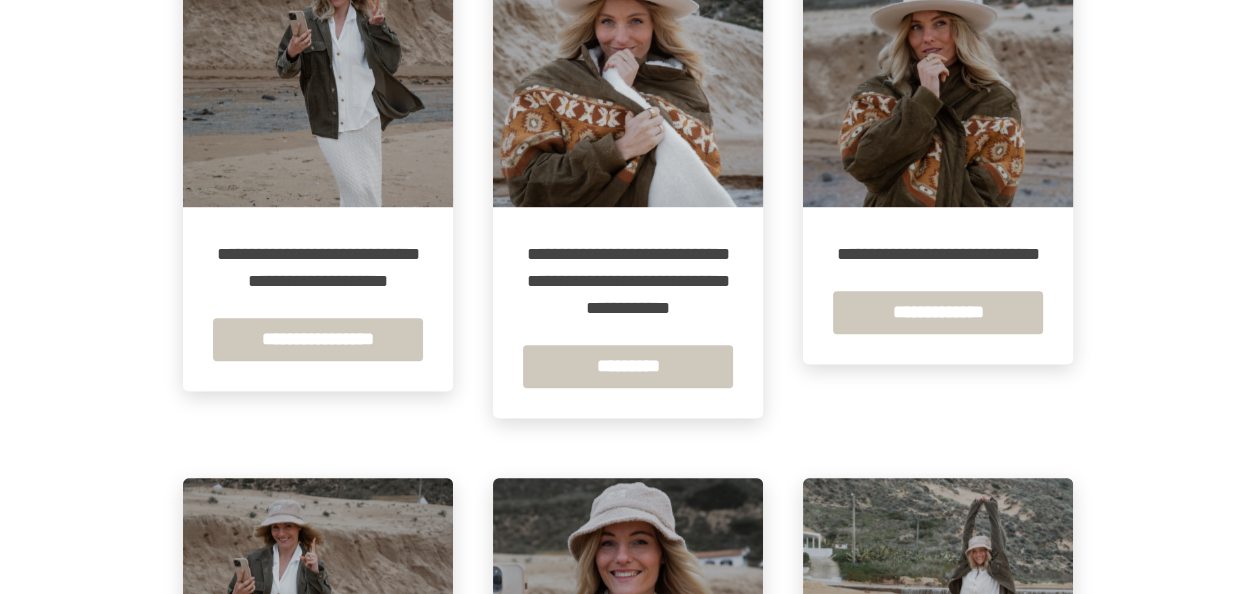 scroll, scrollTop: 1000, scrollLeft: 0, axis: vertical 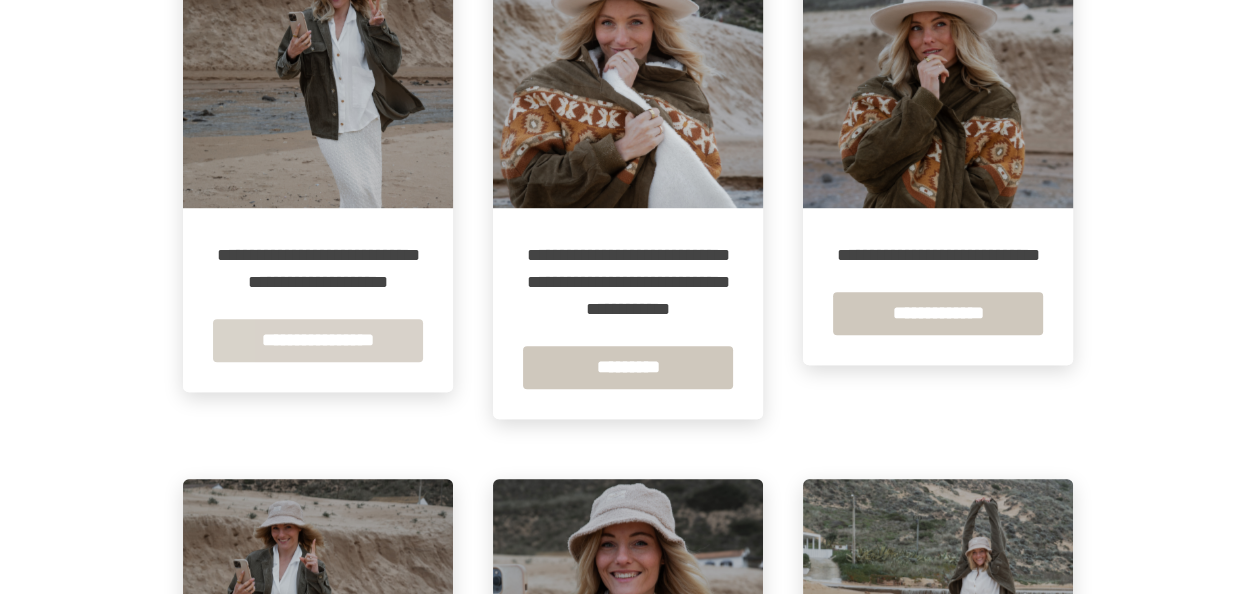 click on "**********" at bounding box center [318, 340] 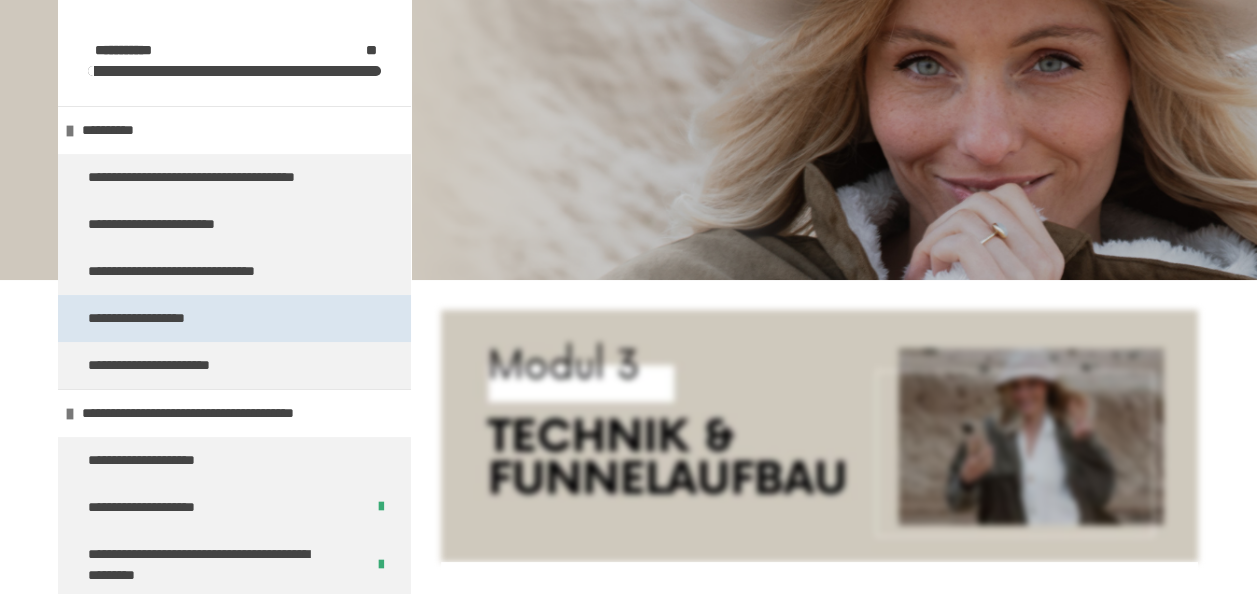 scroll, scrollTop: 340, scrollLeft: 0, axis: vertical 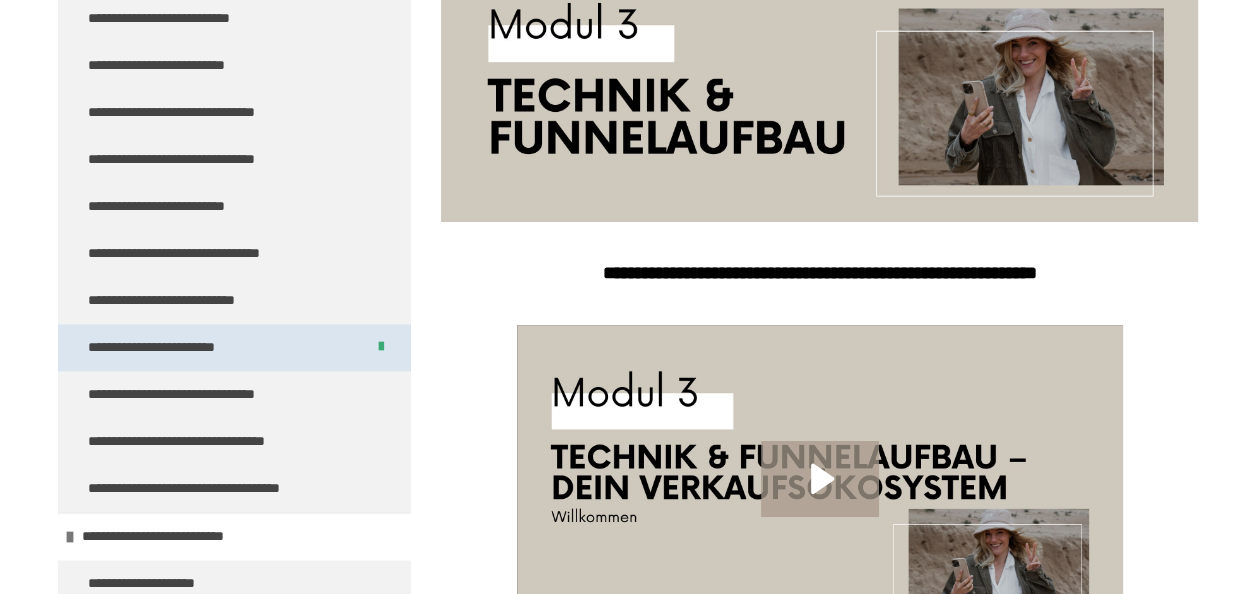 click on "**********" at bounding box center (172, 347) 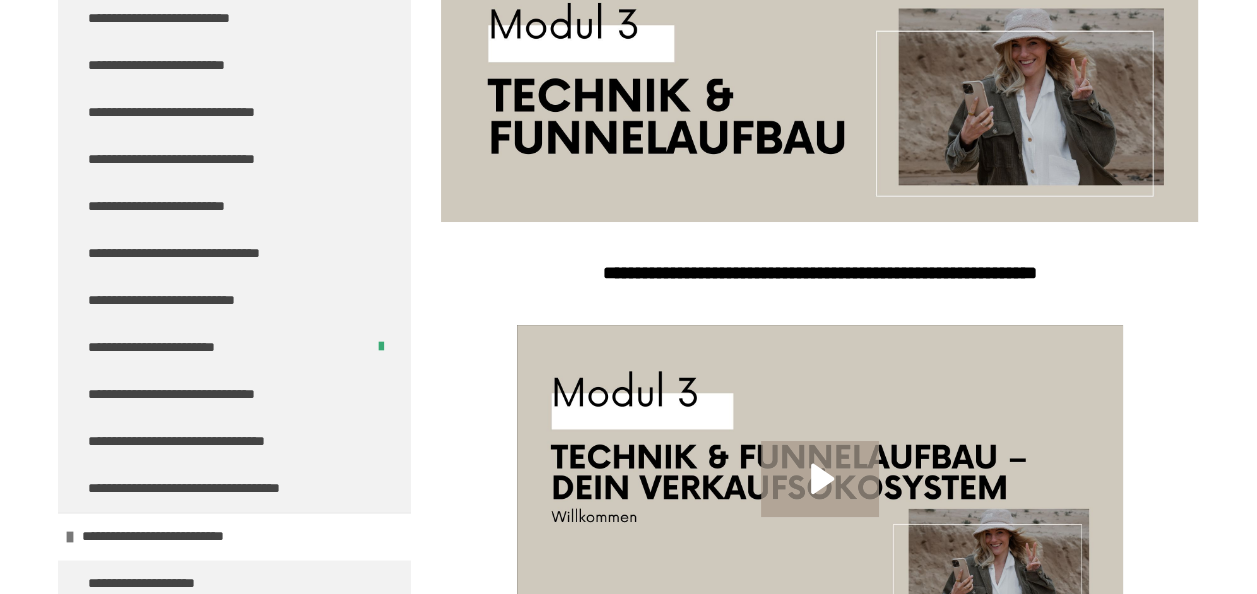 scroll, scrollTop: 370, scrollLeft: 0, axis: vertical 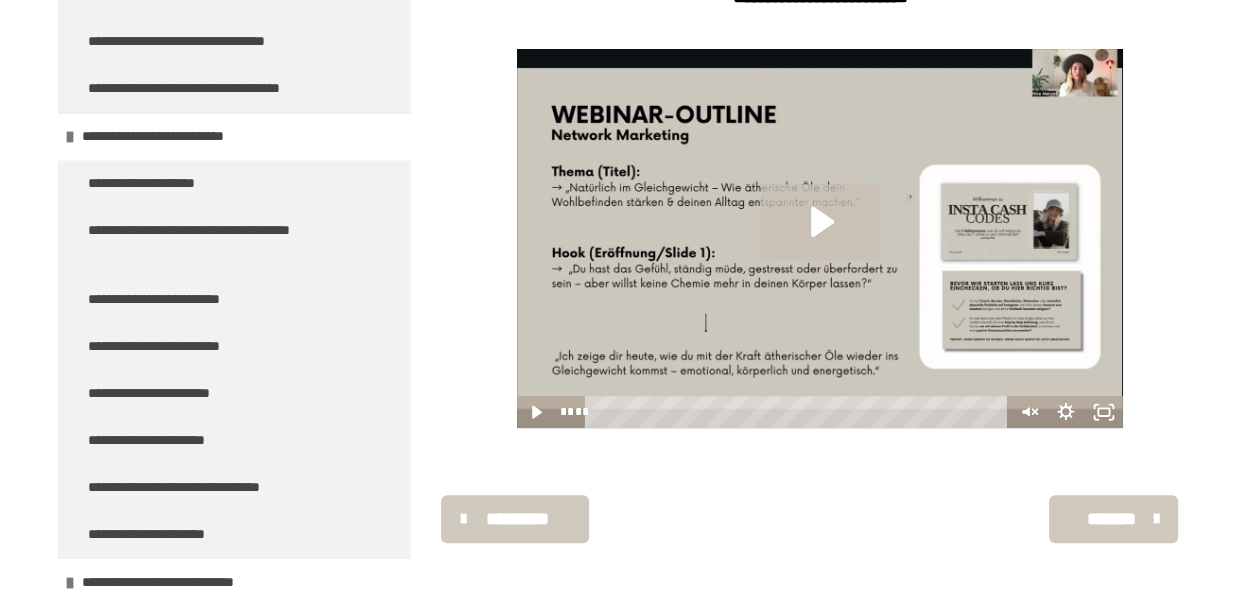 click 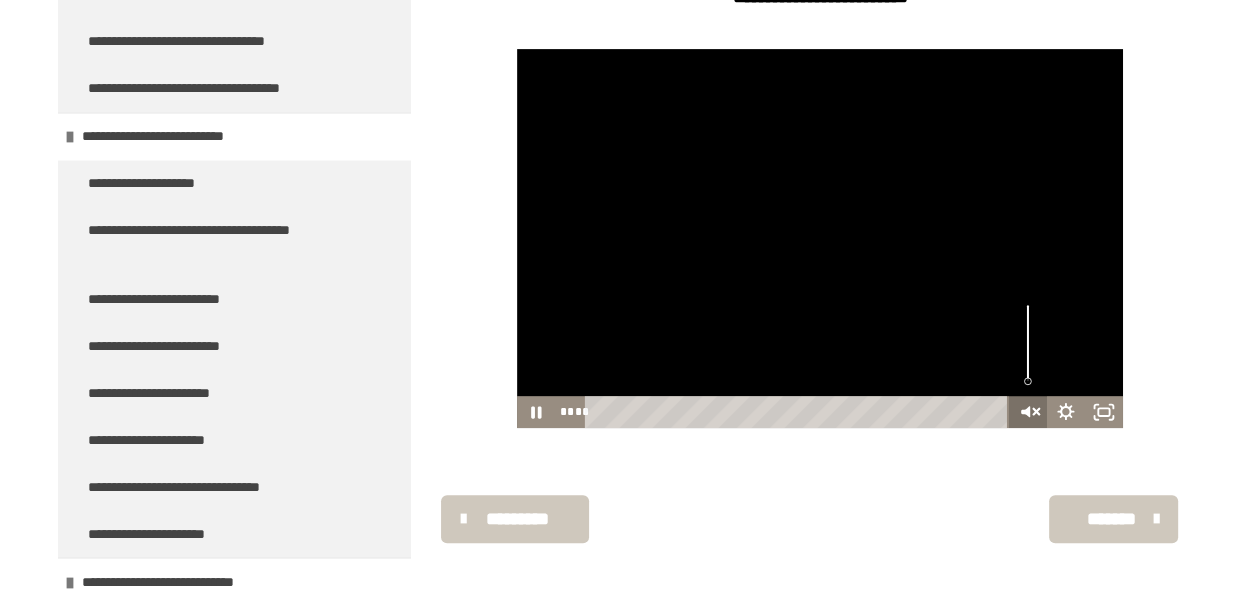 click 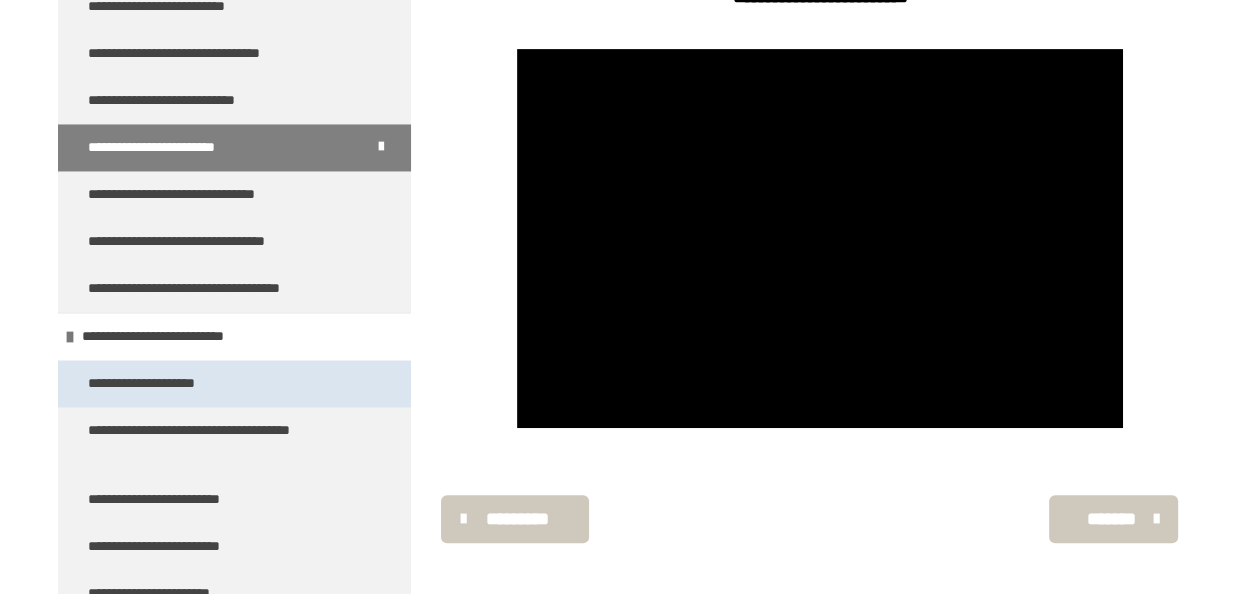 scroll, scrollTop: 2600, scrollLeft: 0, axis: vertical 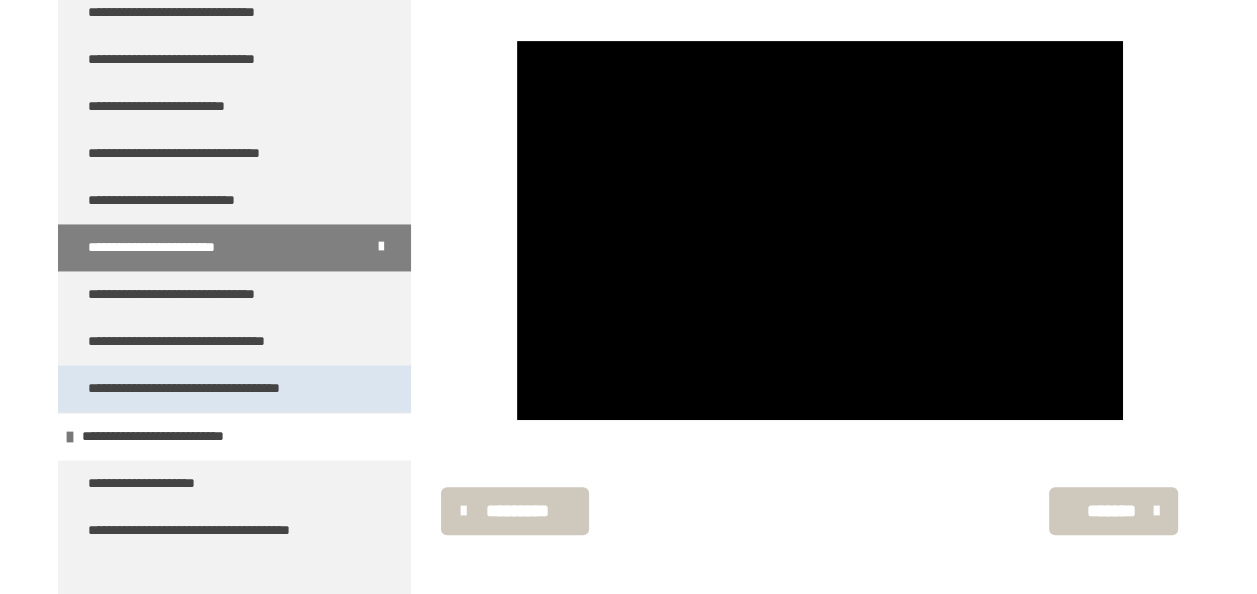 click on "**********" at bounding box center [216, 388] 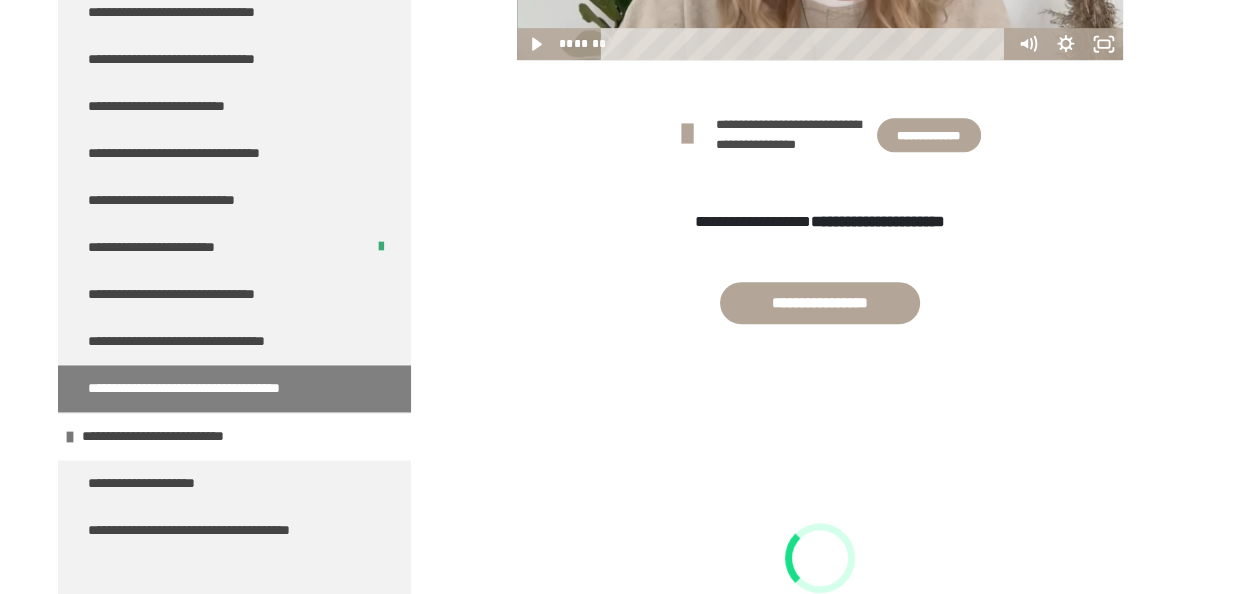 scroll, scrollTop: 670, scrollLeft: 0, axis: vertical 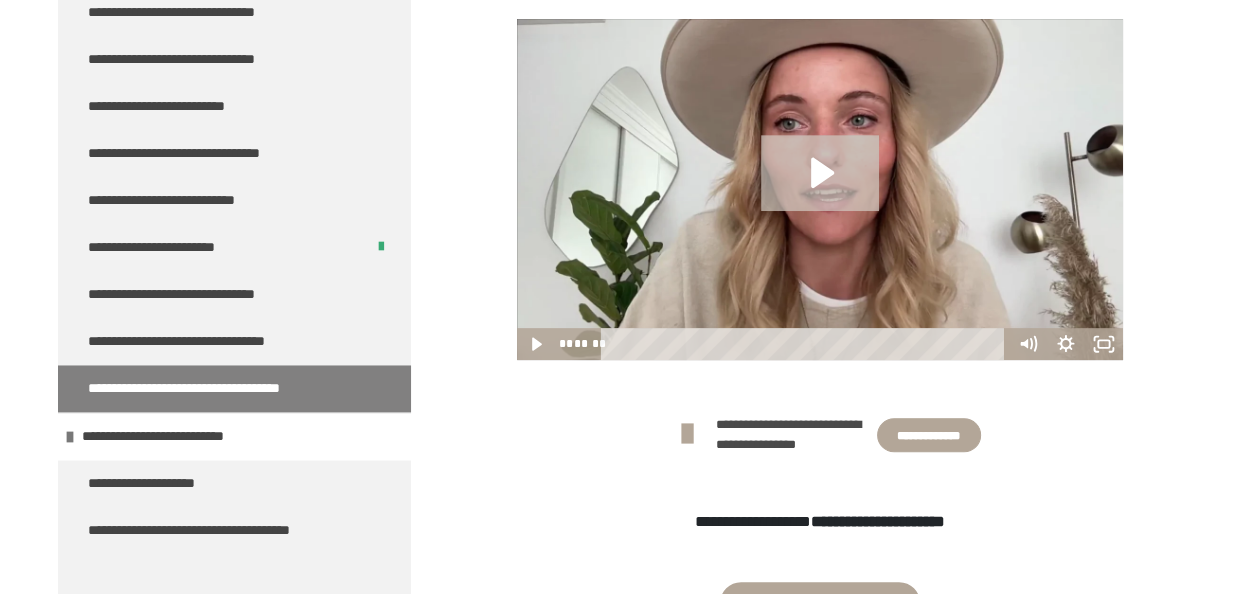 click 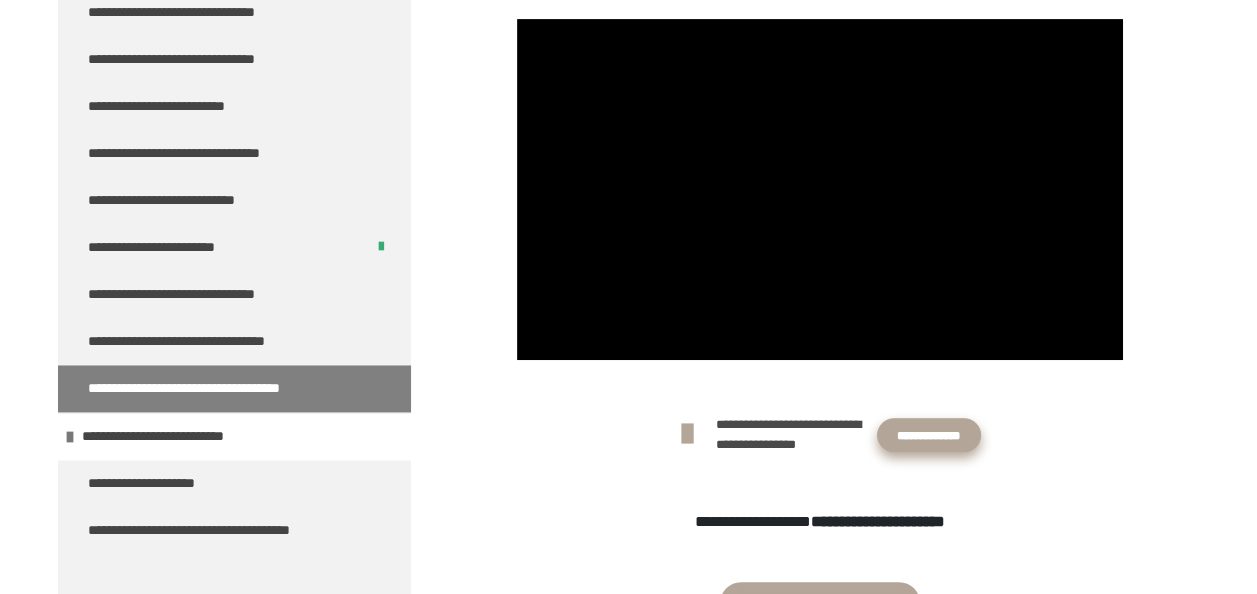 click on "**********" at bounding box center (929, 435) 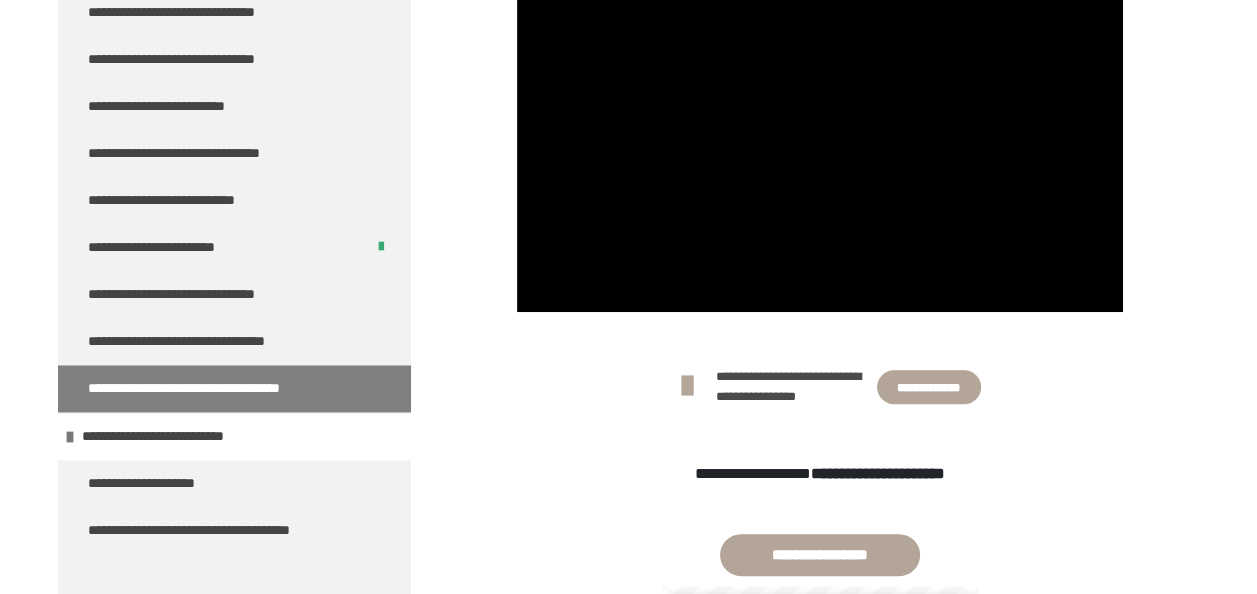 scroll, scrollTop: 670, scrollLeft: 0, axis: vertical 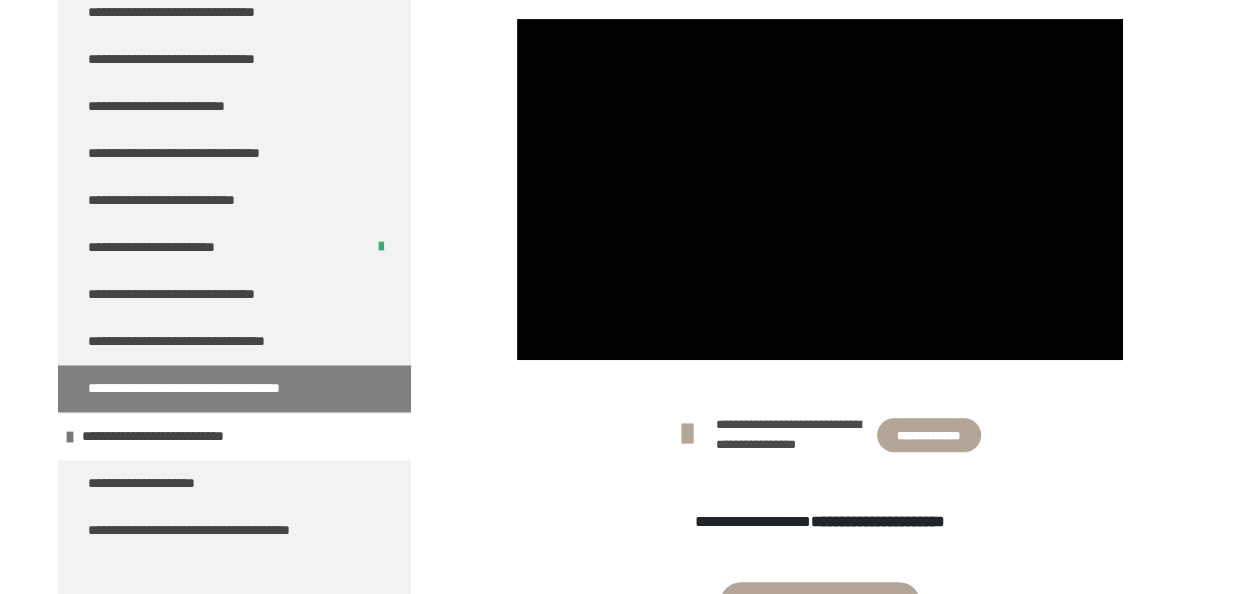 drag, startPoint x: 269, startPoint y: 342, endPoint x: 620, endPoint y: 329, distance: 351.24066 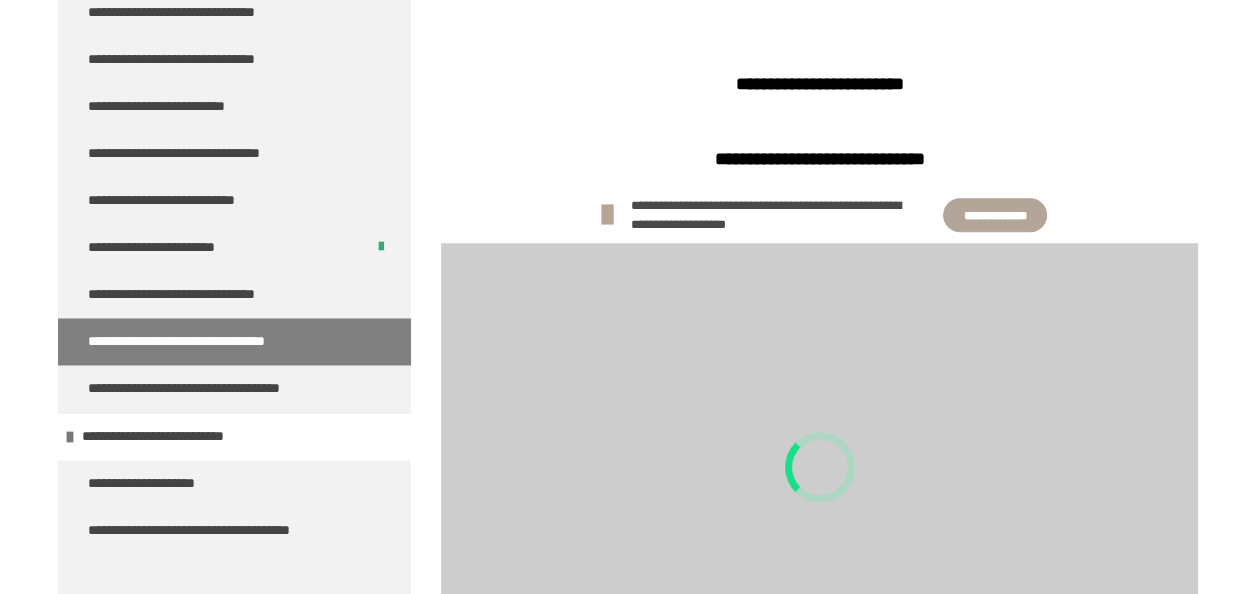 scroll, scrollTop: 1370, scrollLeft: 0, axis: vertical 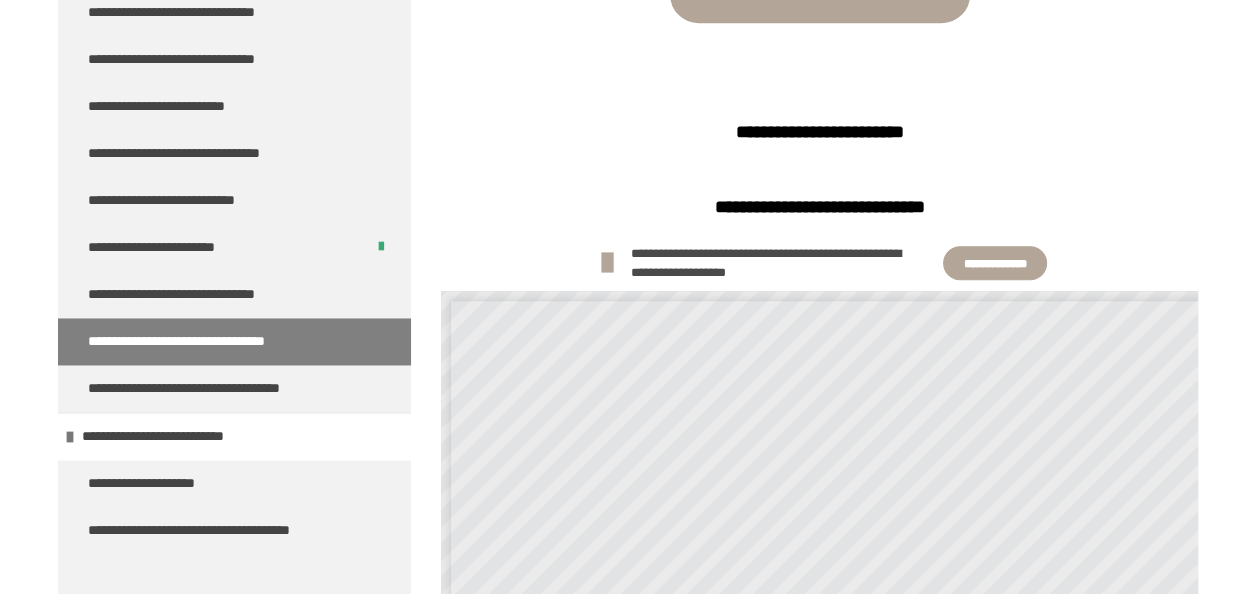 click on "**********" at bounding box center [995, 263] 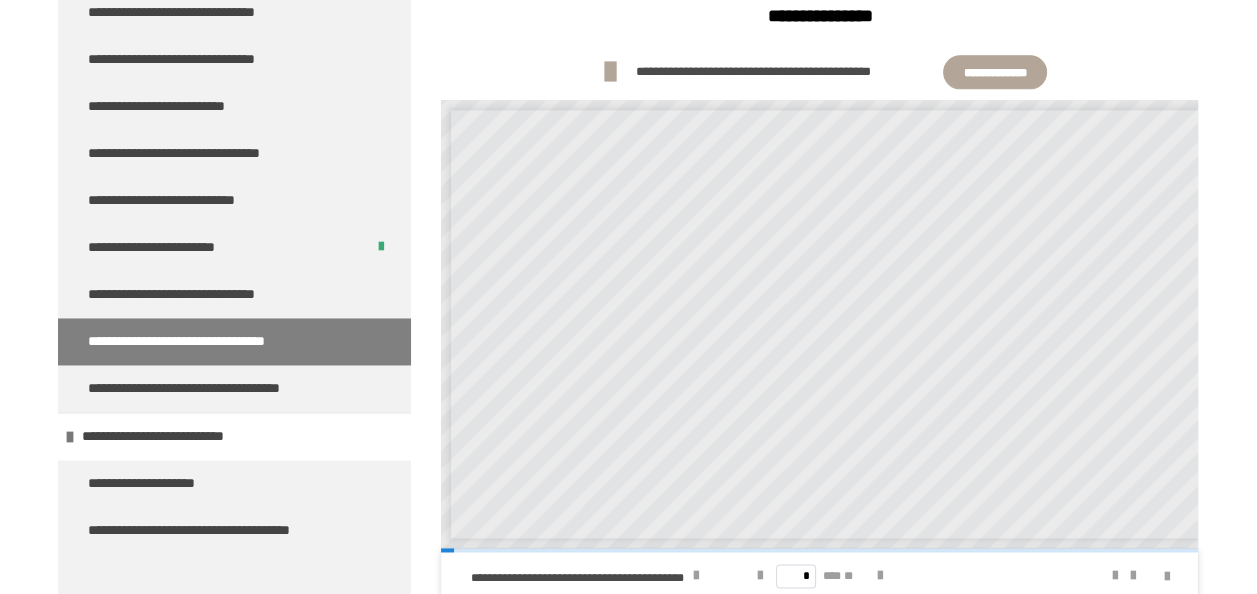 scroll, scrollTop: 2270, scrollLeft: 0, axis: vertical 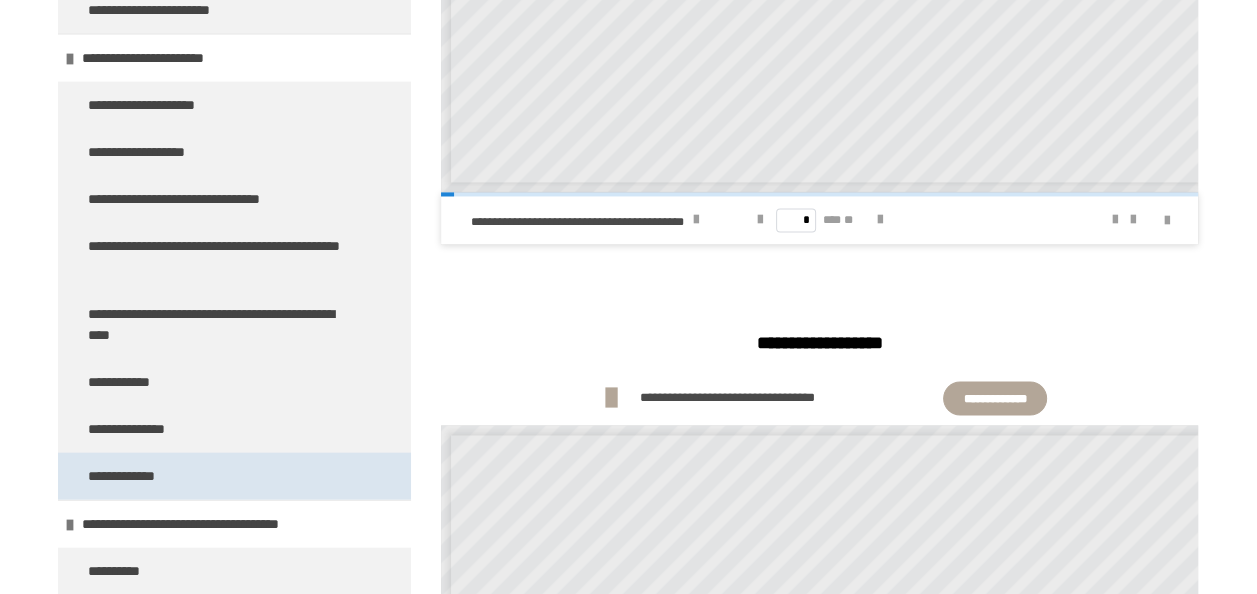 click on "**********" at bounding box center (133, 476) 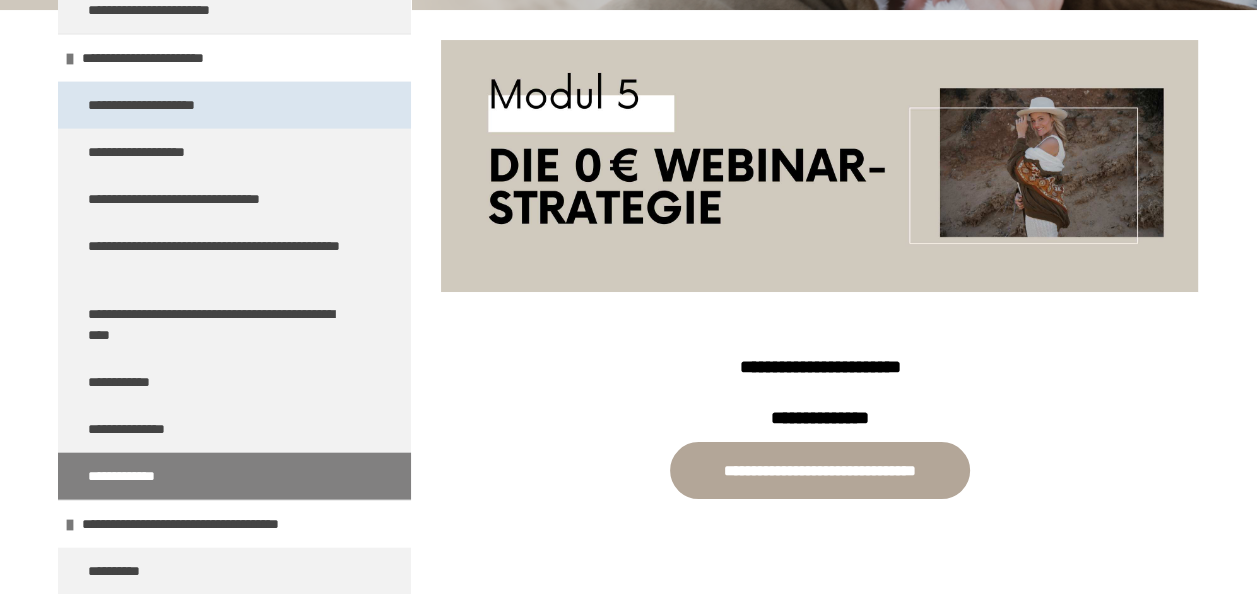 scroll, scrollTop: 3700, scrollLeft: 0, axis: vertical 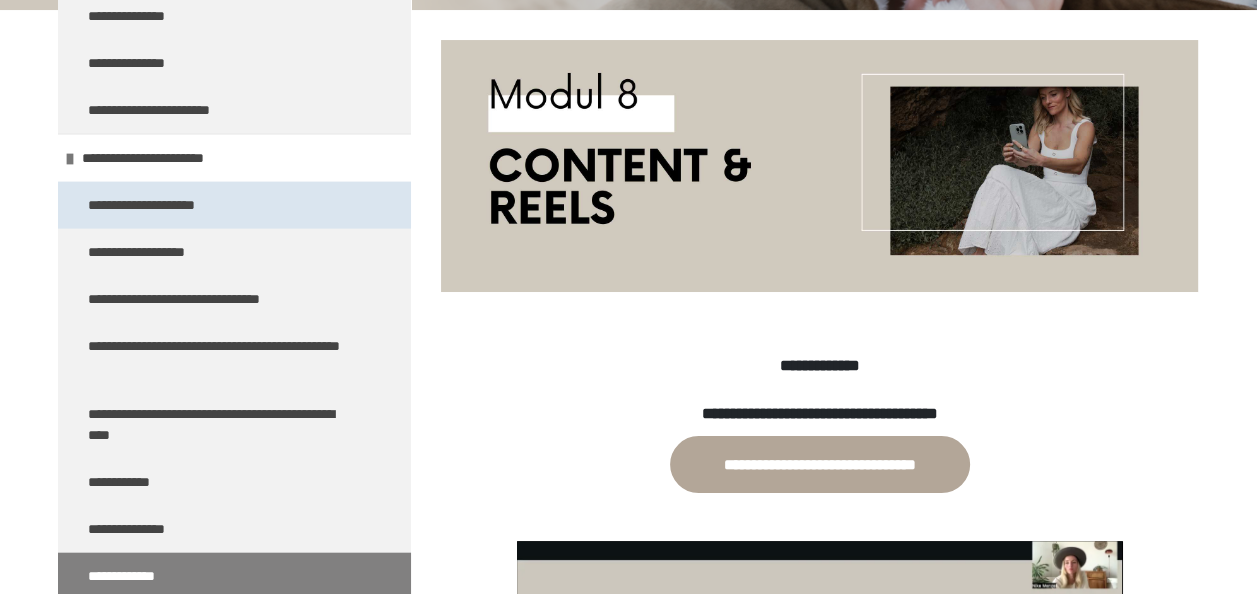 click on "**********" at bounding box center [169, 205] 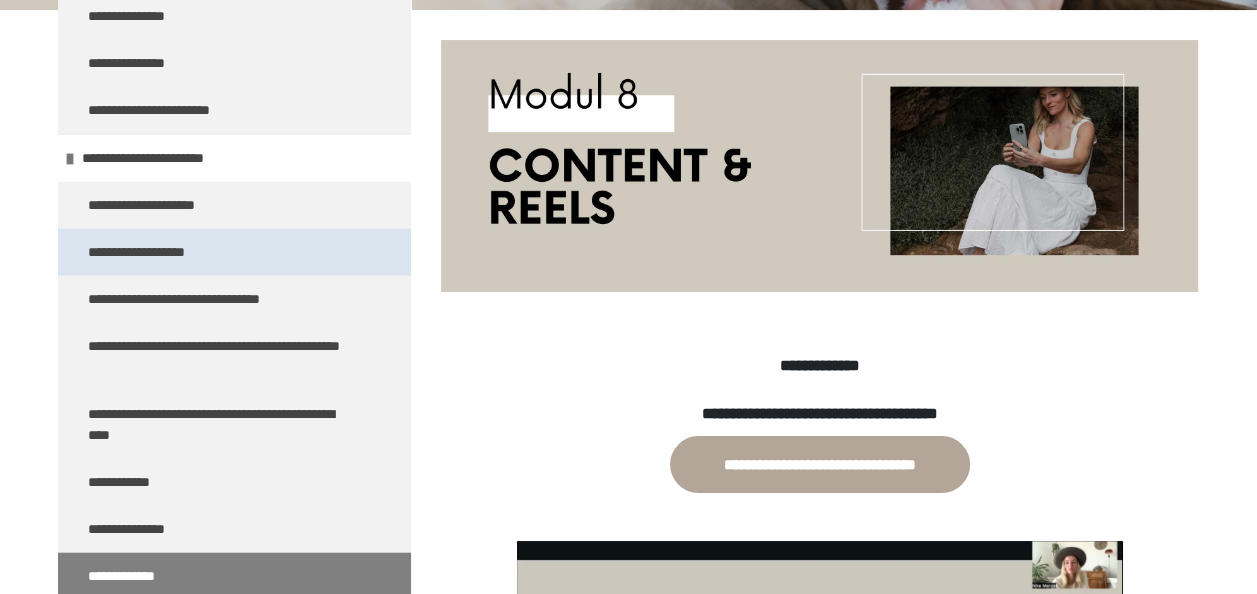 click on "**********" at bounding box center (155, 252) 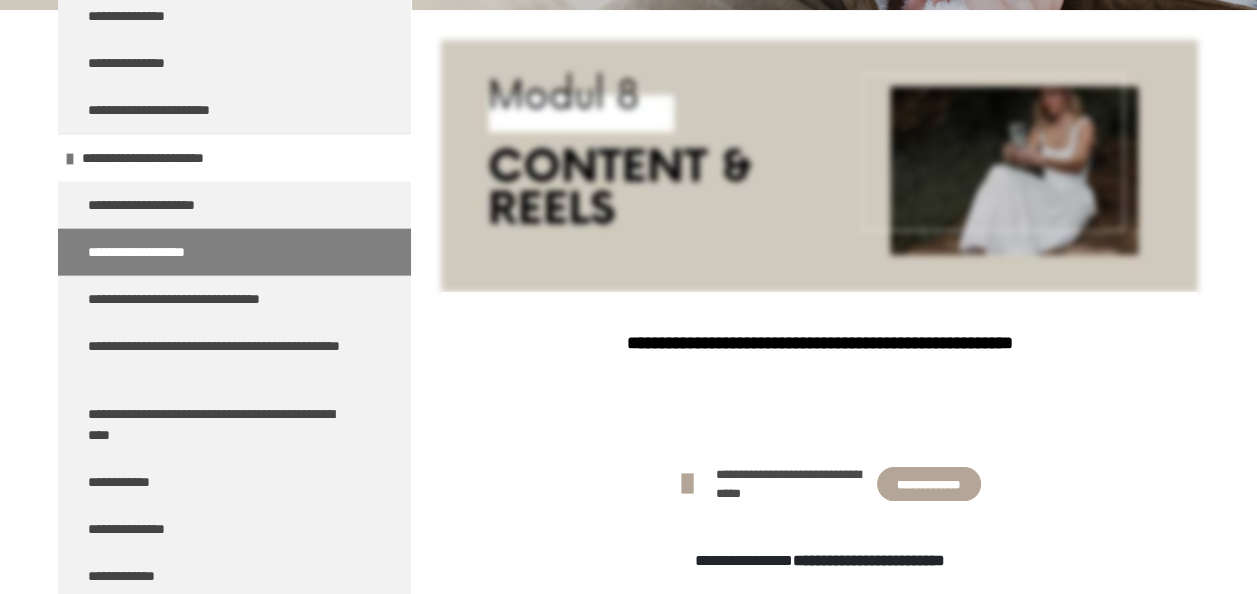 scroll, scrollTop: 3400, scrollLeft: 0, axis: vertical 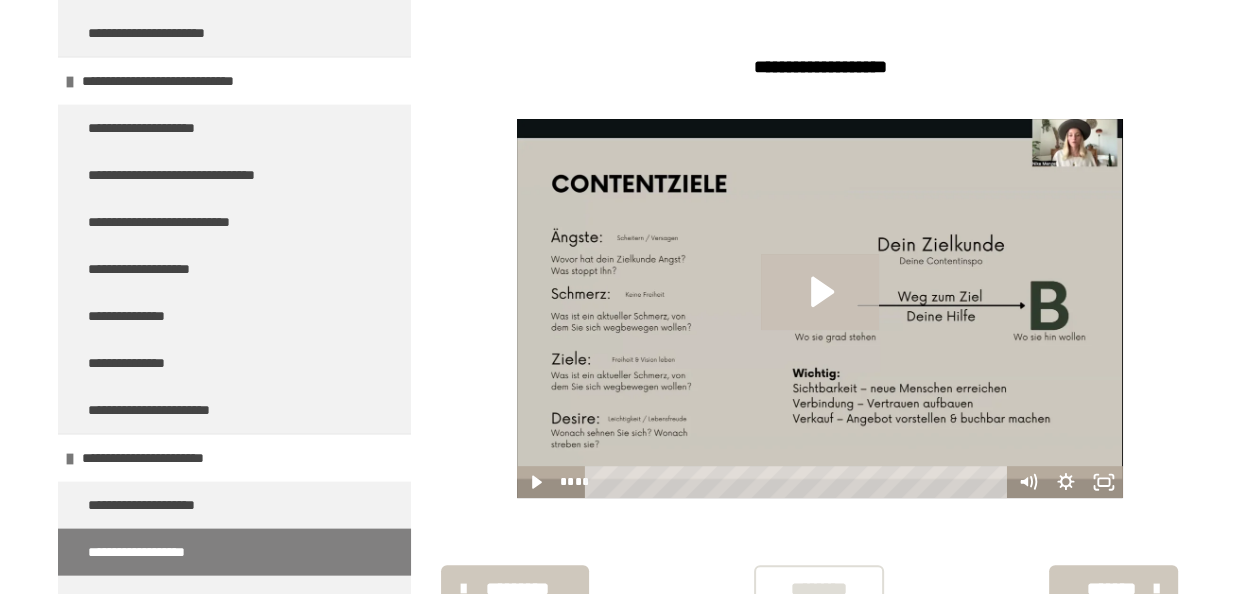click 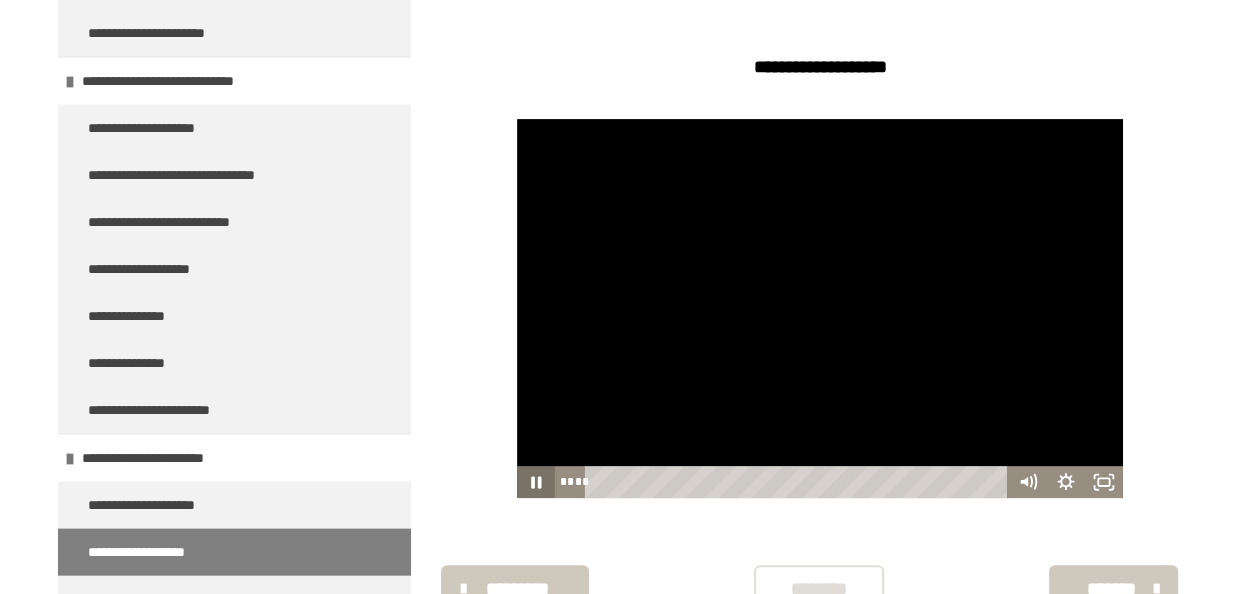click 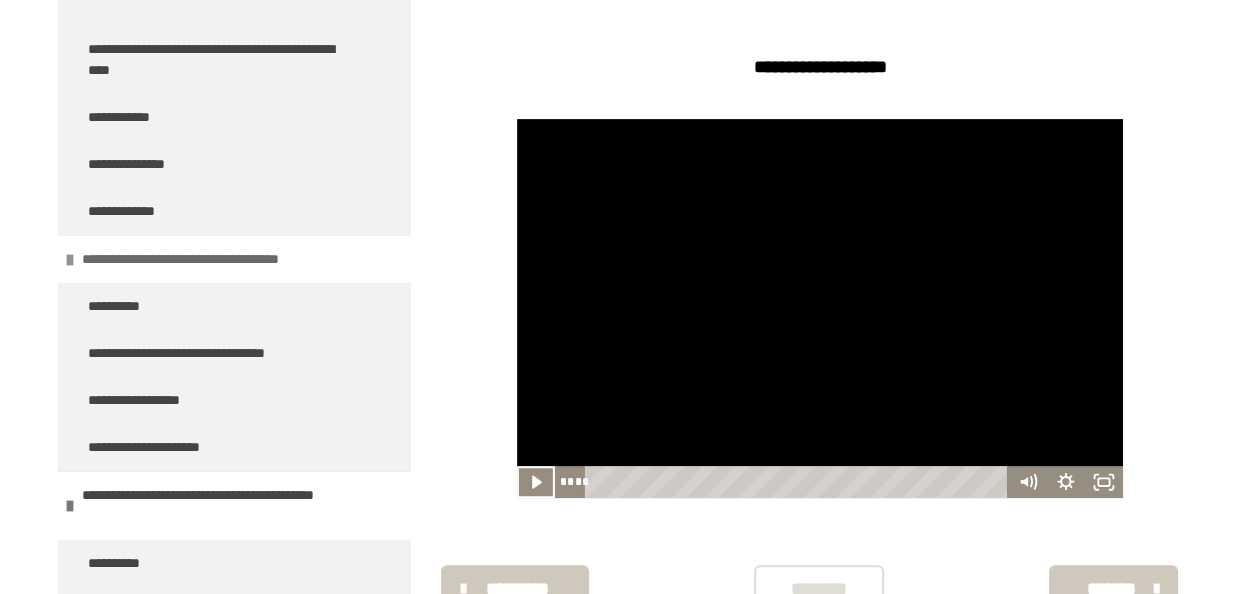 scroll, scrollTop: 4100, scrollLeft: 0, axis: vertical 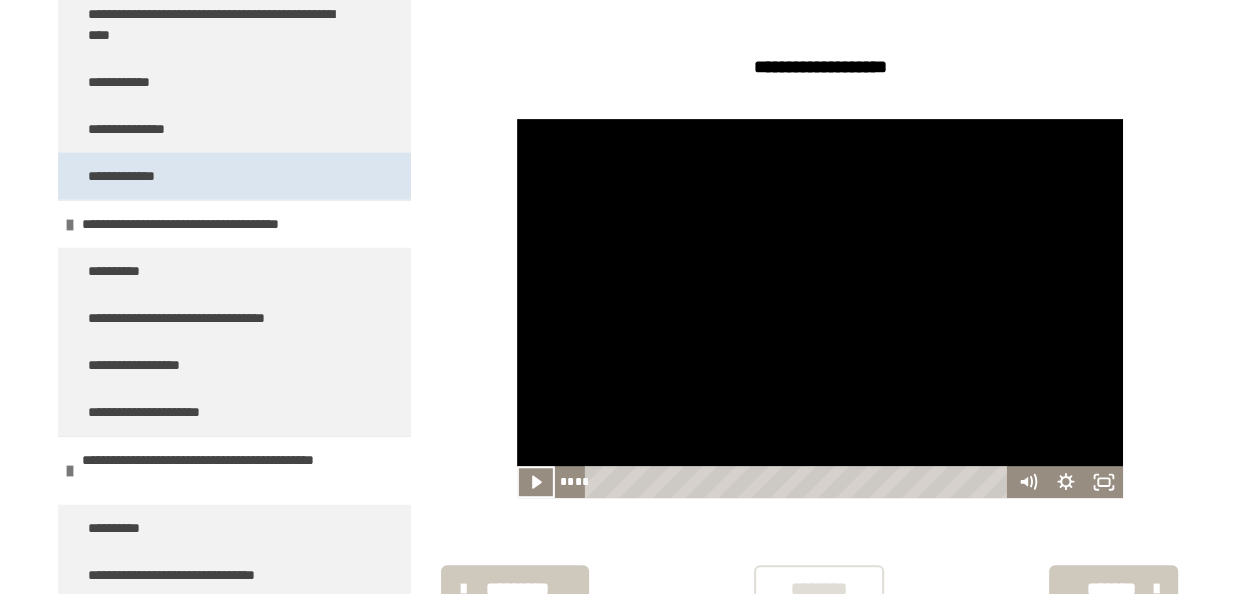 click on "**********" at bounding box center (133, 176) 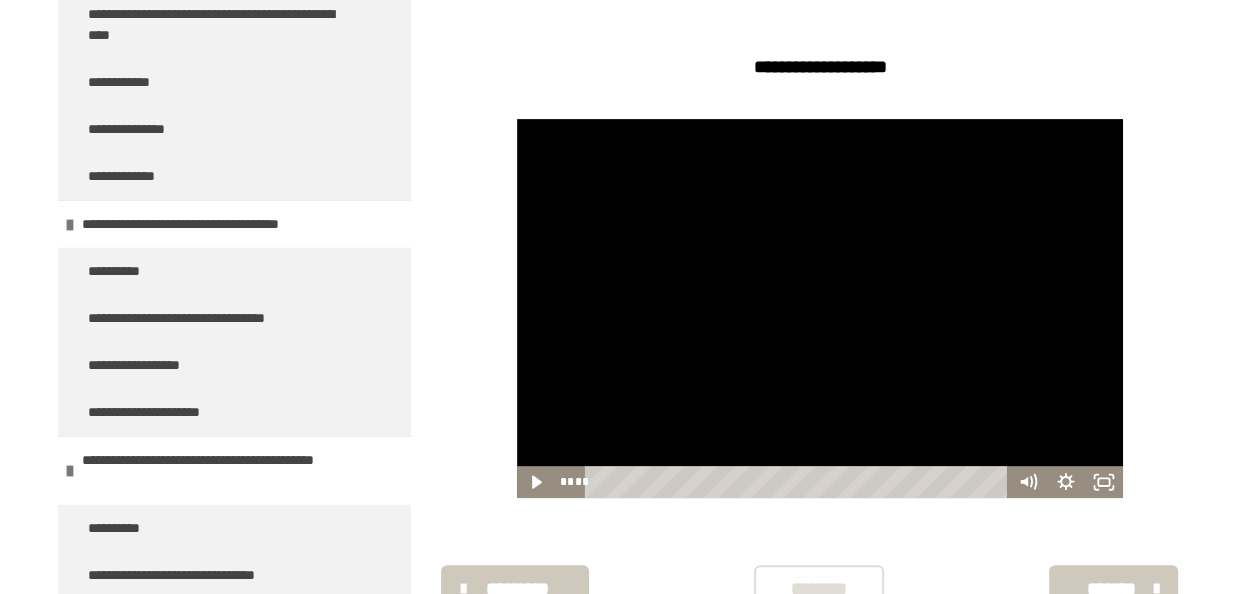 scroll, scrollTop: 270, scrollLeft: 0, axis: vertical 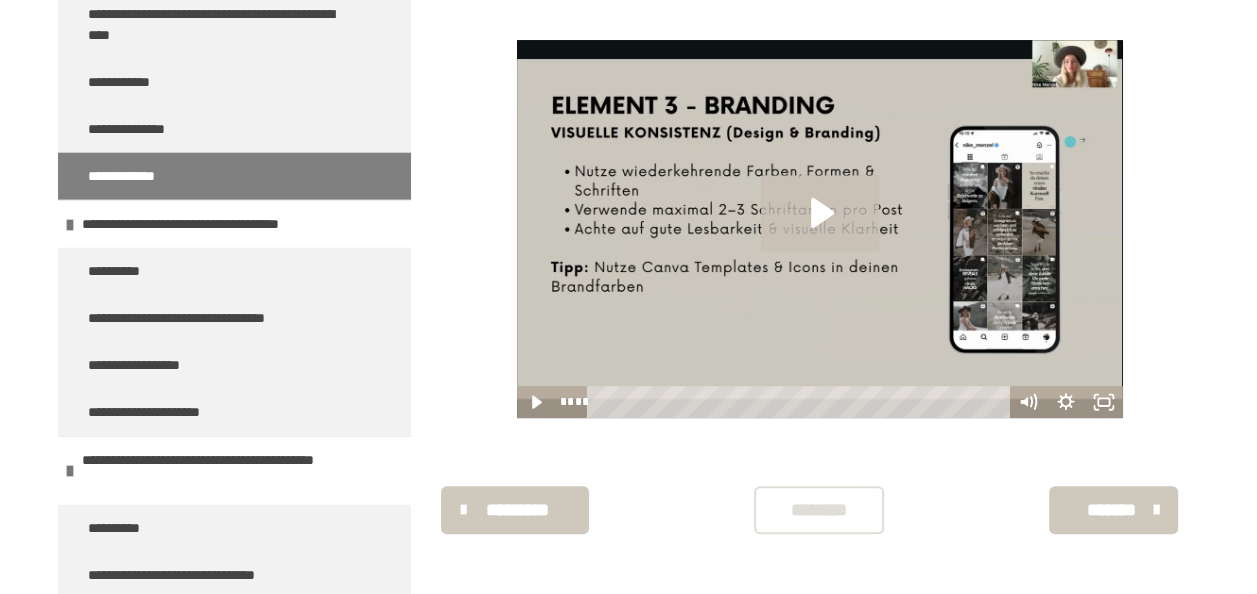 click 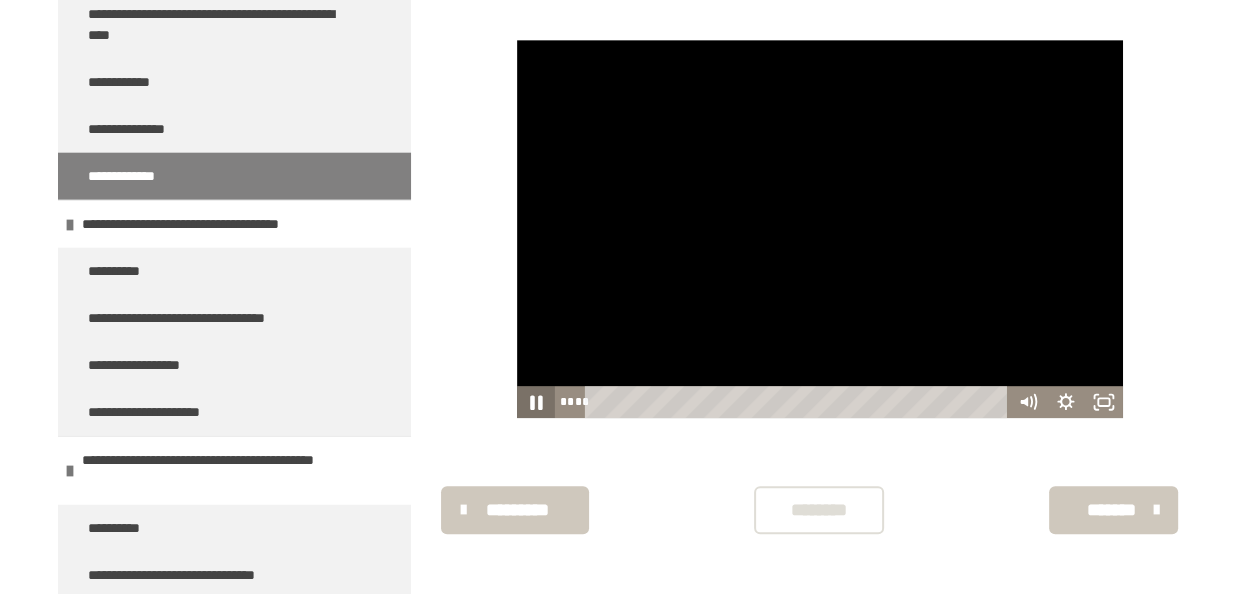 click 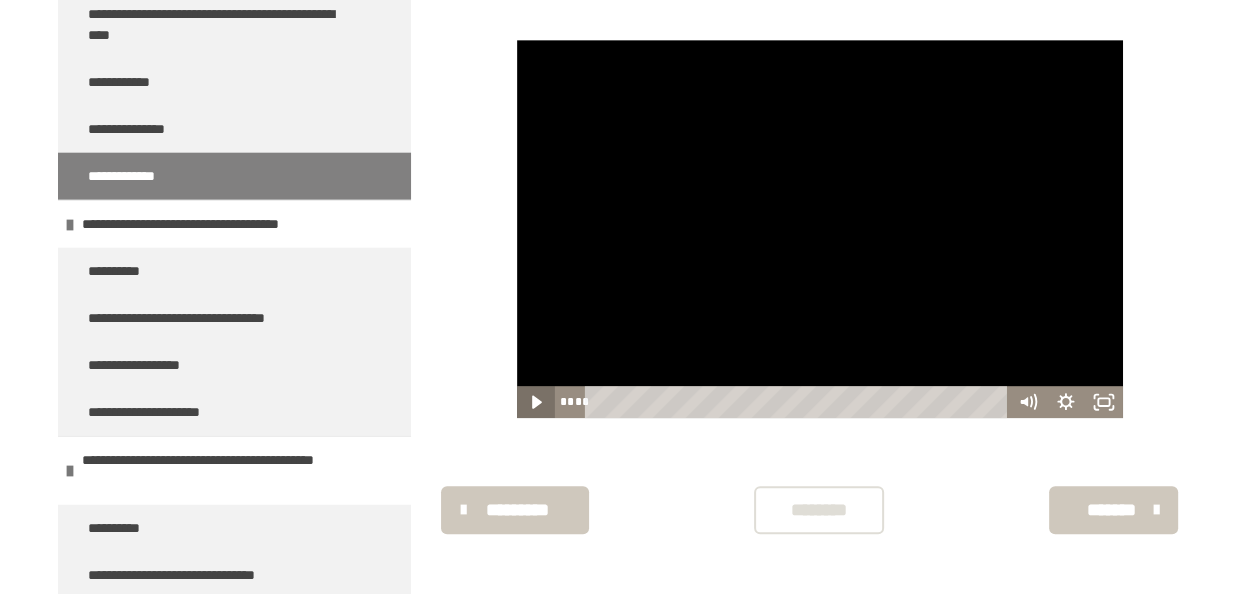 click at bounding box center [820, 229] 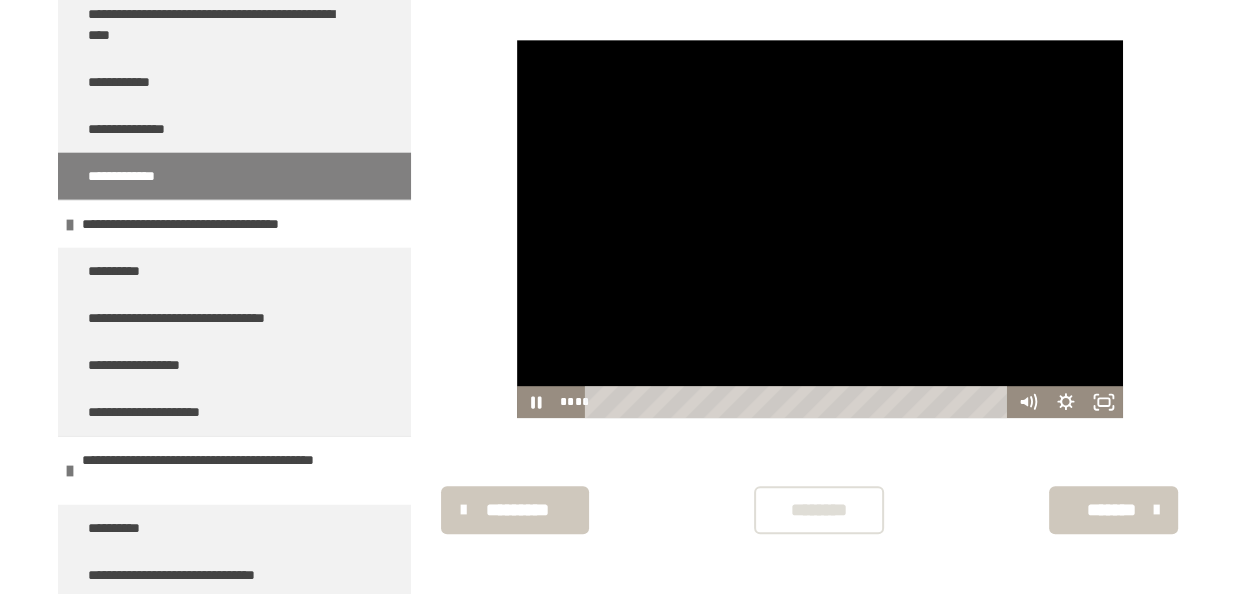 click on "**** ****" at bounding box center (782, 402) 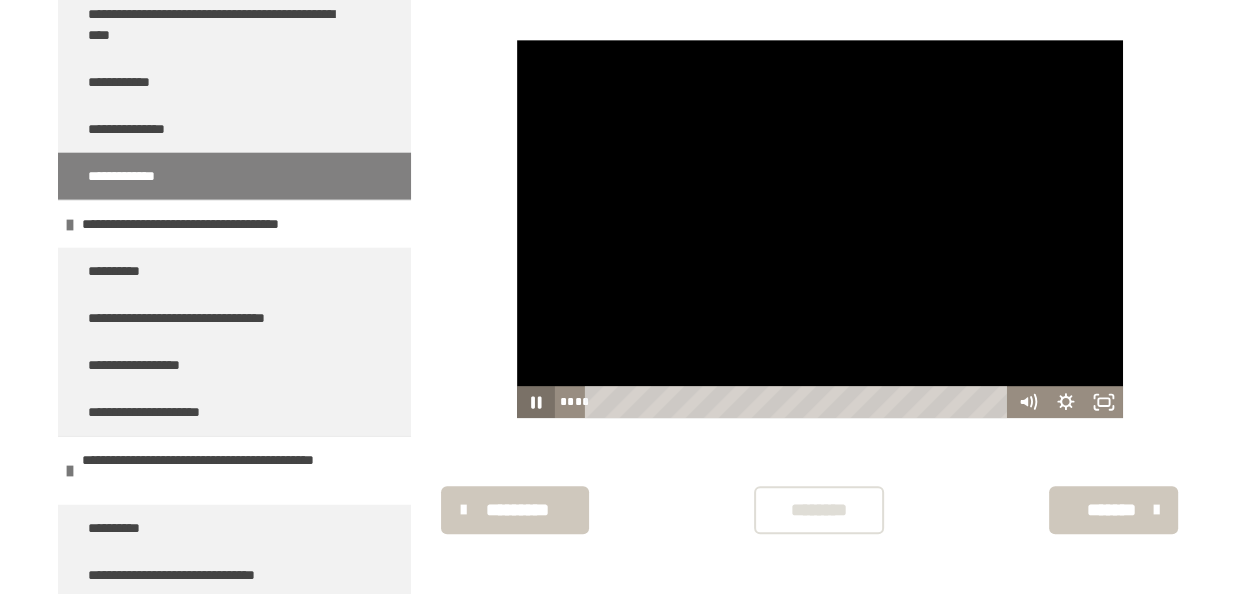 click 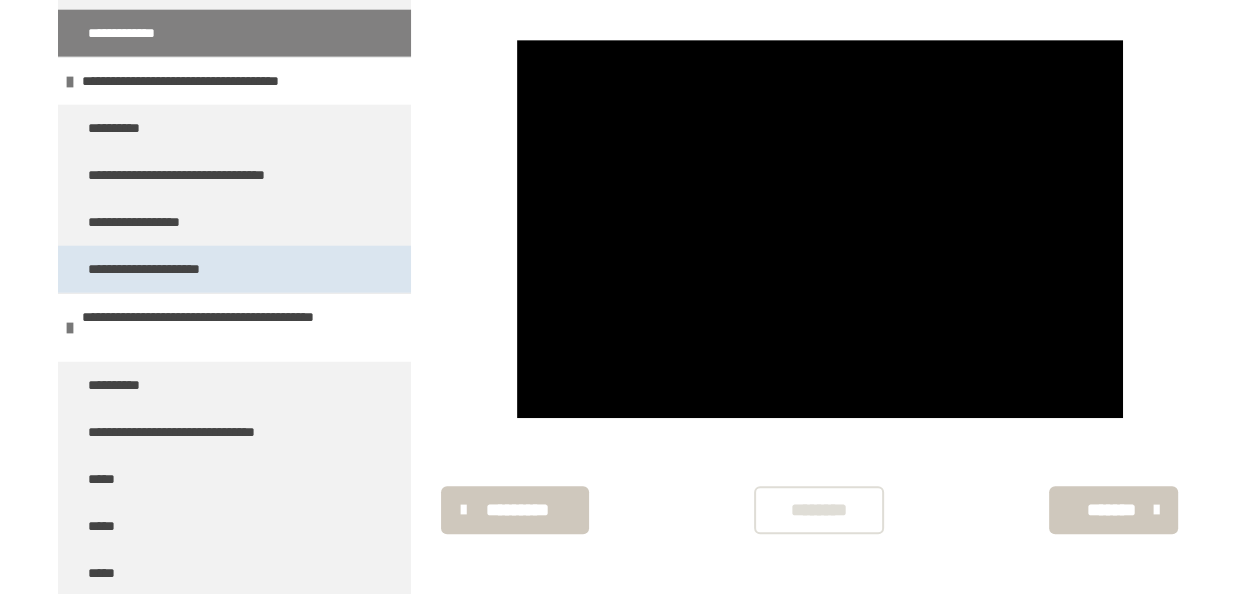 scroll, scrollTop: 4300, scrollLeft: 0, axis: vertical 